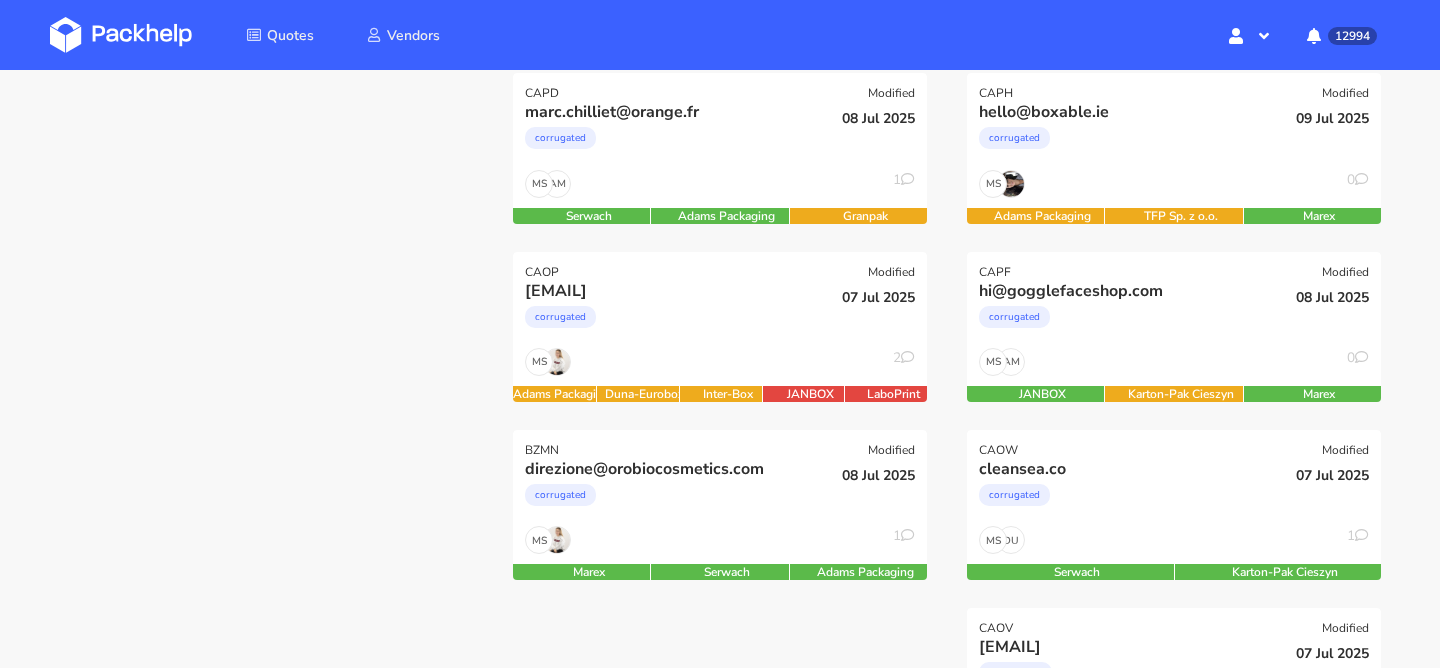 scroll, scrollTop: 302, scrollLeft: 0, axis: vertical 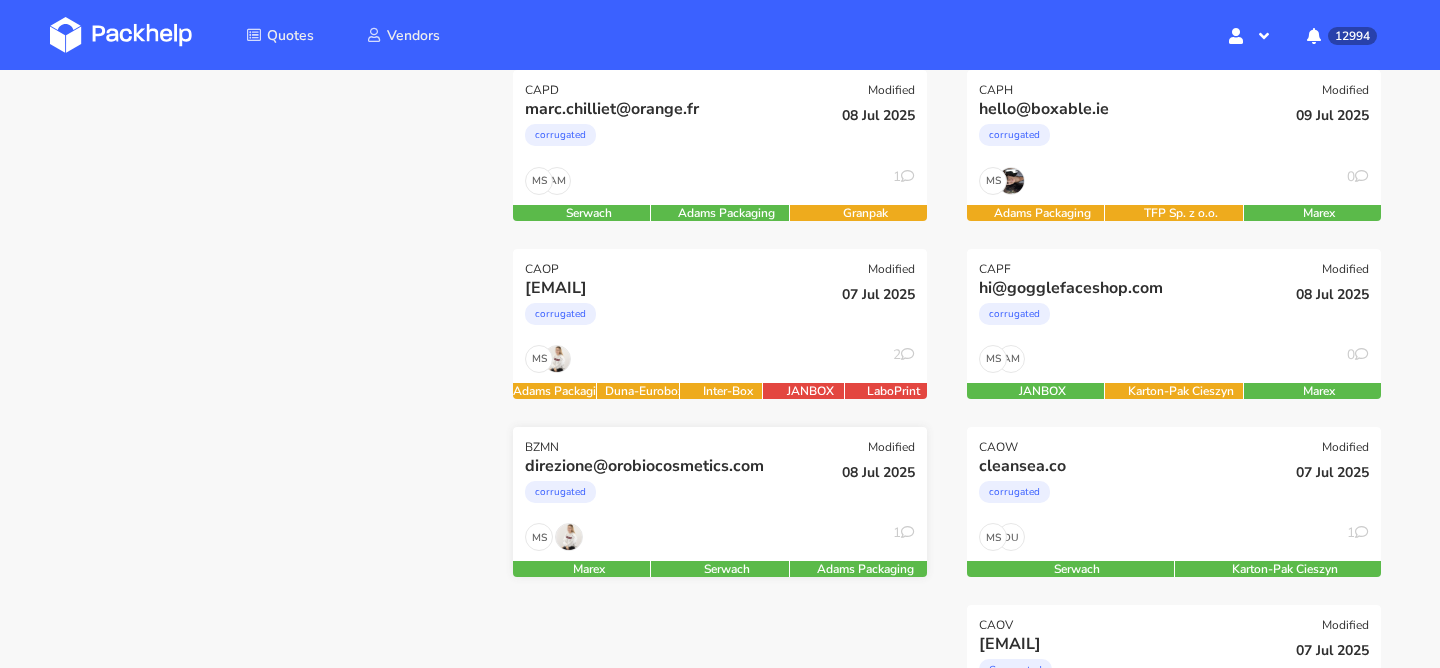 click on "direzione@orobiocosmetics.com" at bounding box center [657, 109] 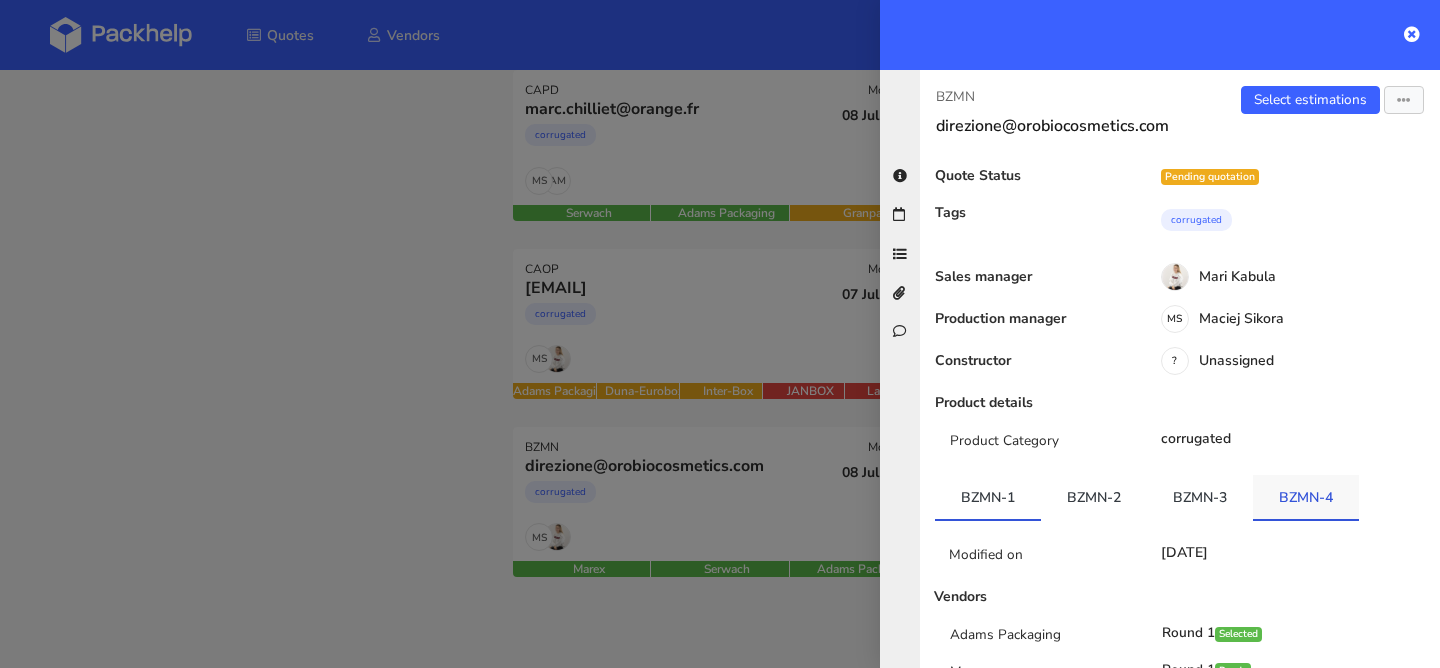 click on "BZMN-4" at bounding box center [1094, 497] 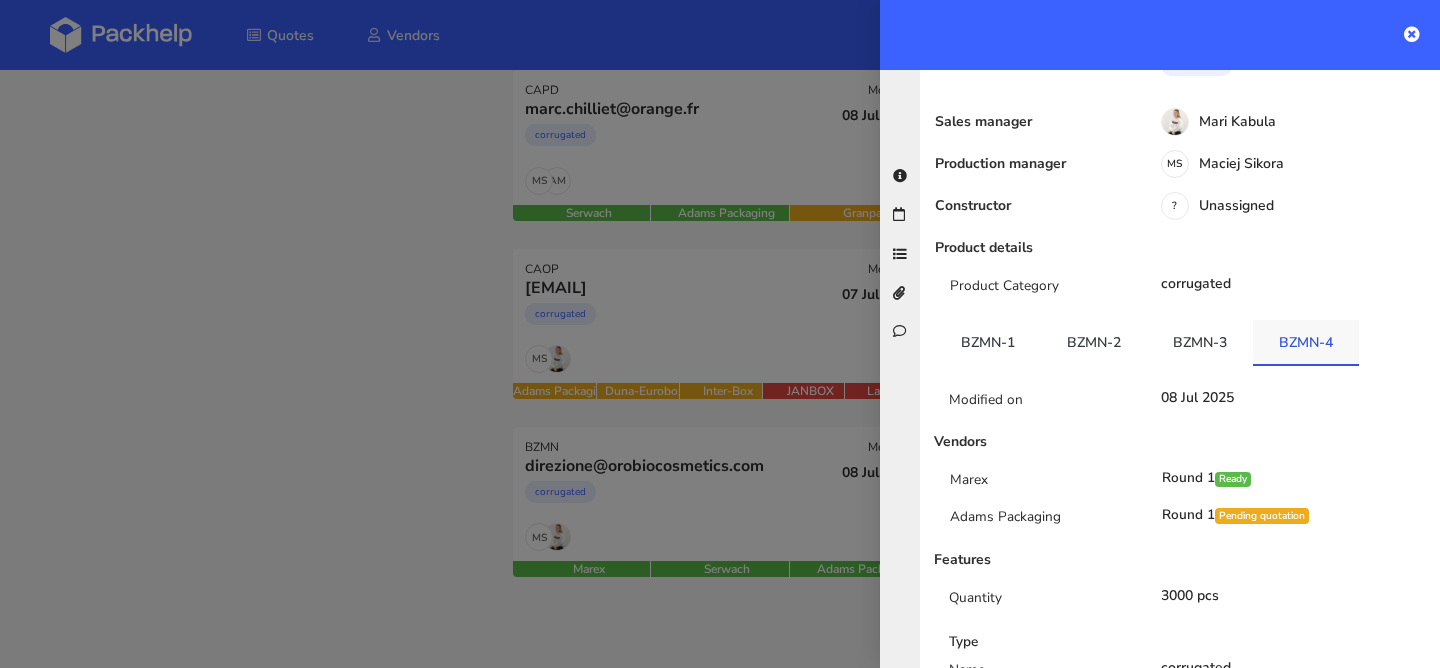 scroll, scrollTop: 182, scrollLeft: 0, axis: vertical 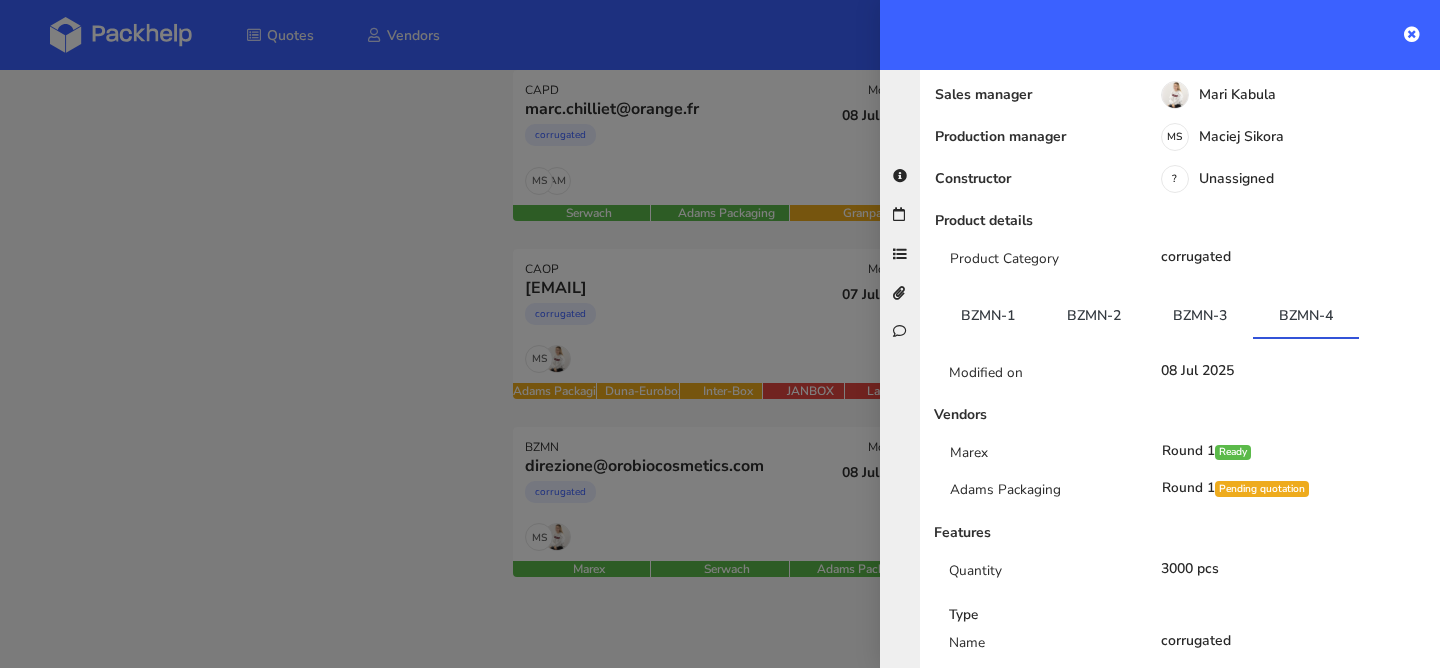 click at bounding box center [720, 334] 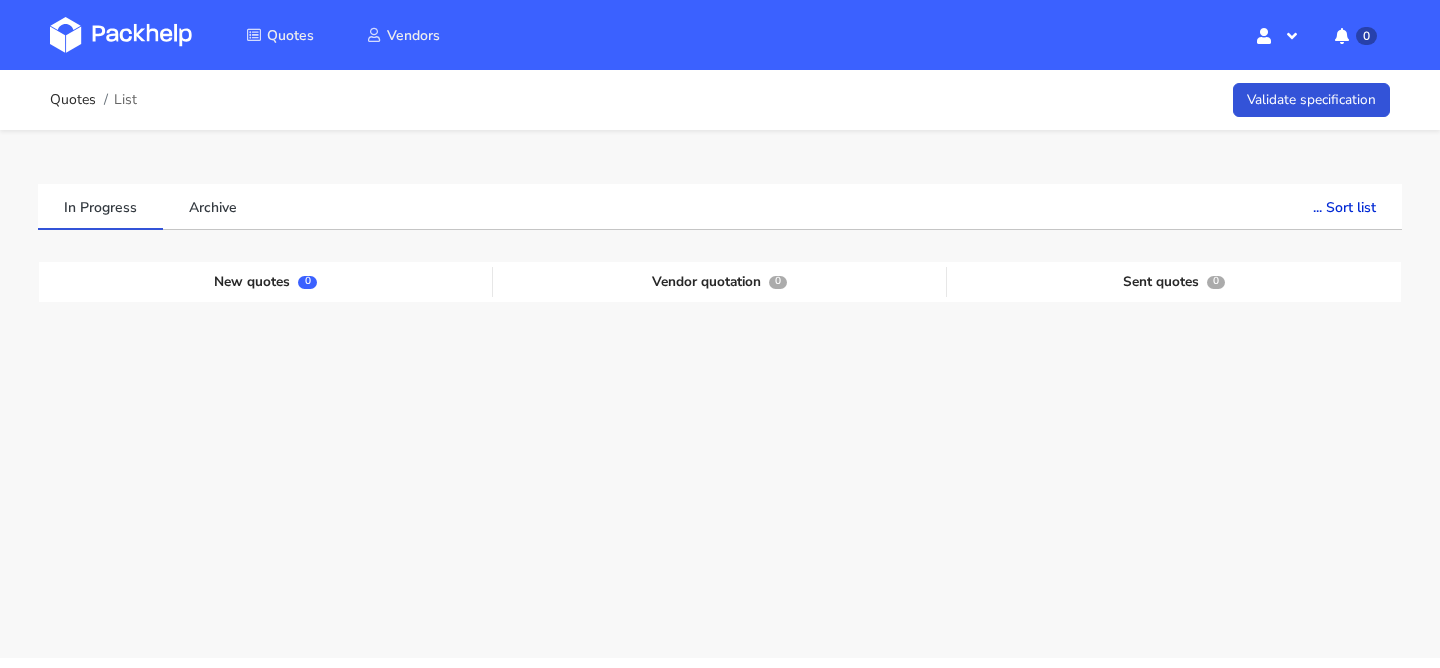 scroll, scrollTop: 0, scrollLeft: 0, axis: both 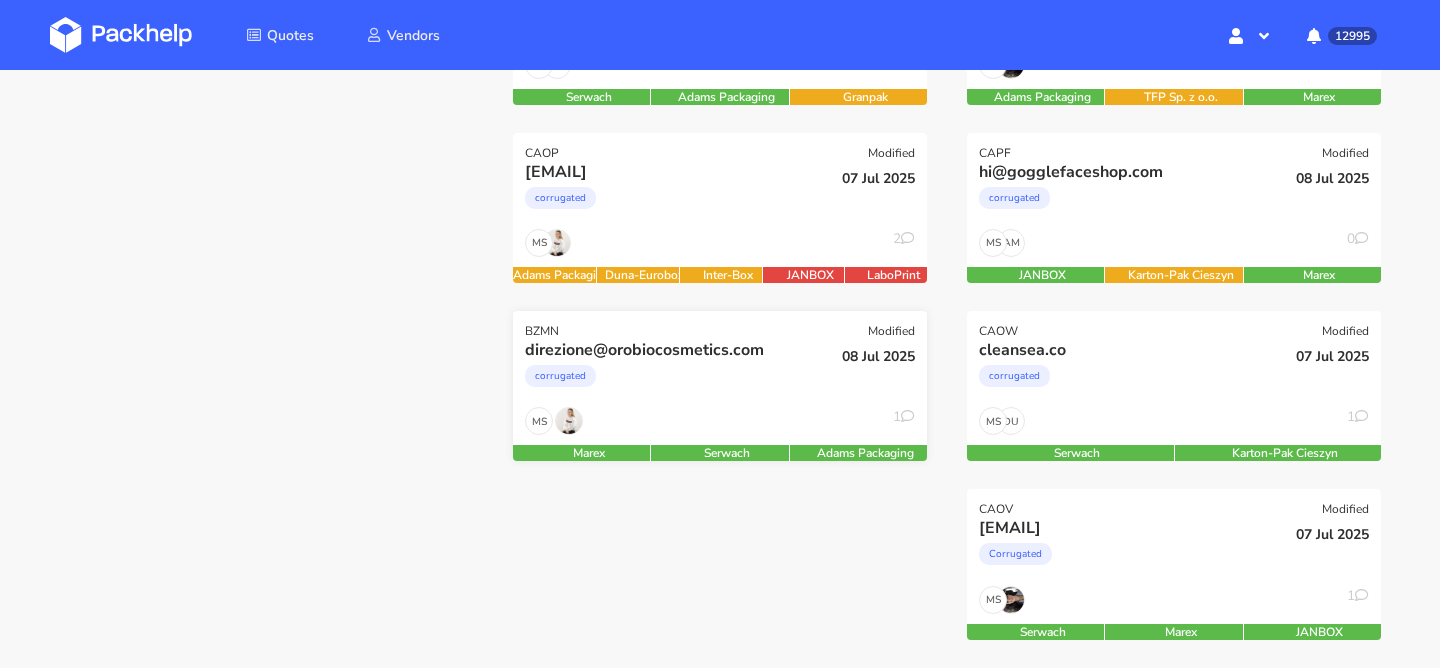 click on "corrugated" at bounding box center (657, 24) 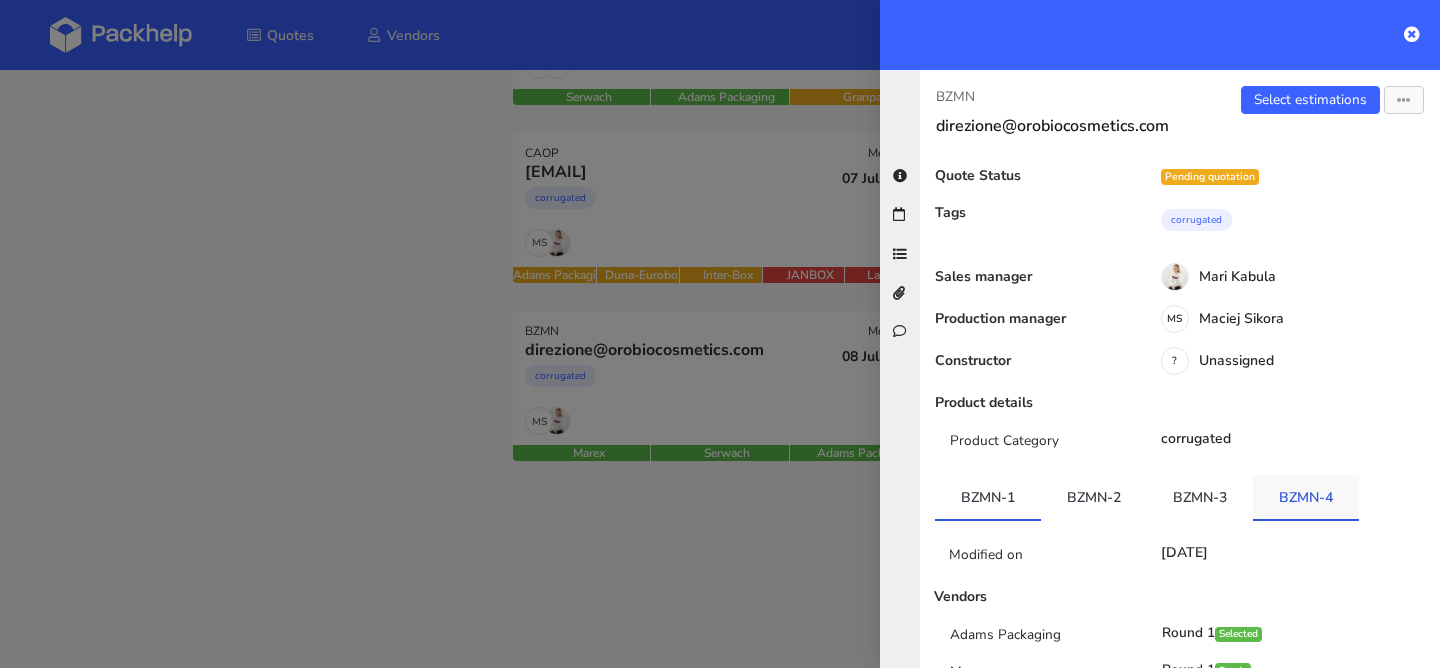 click on "BZMN-4" at bounding box center (1094, 497) 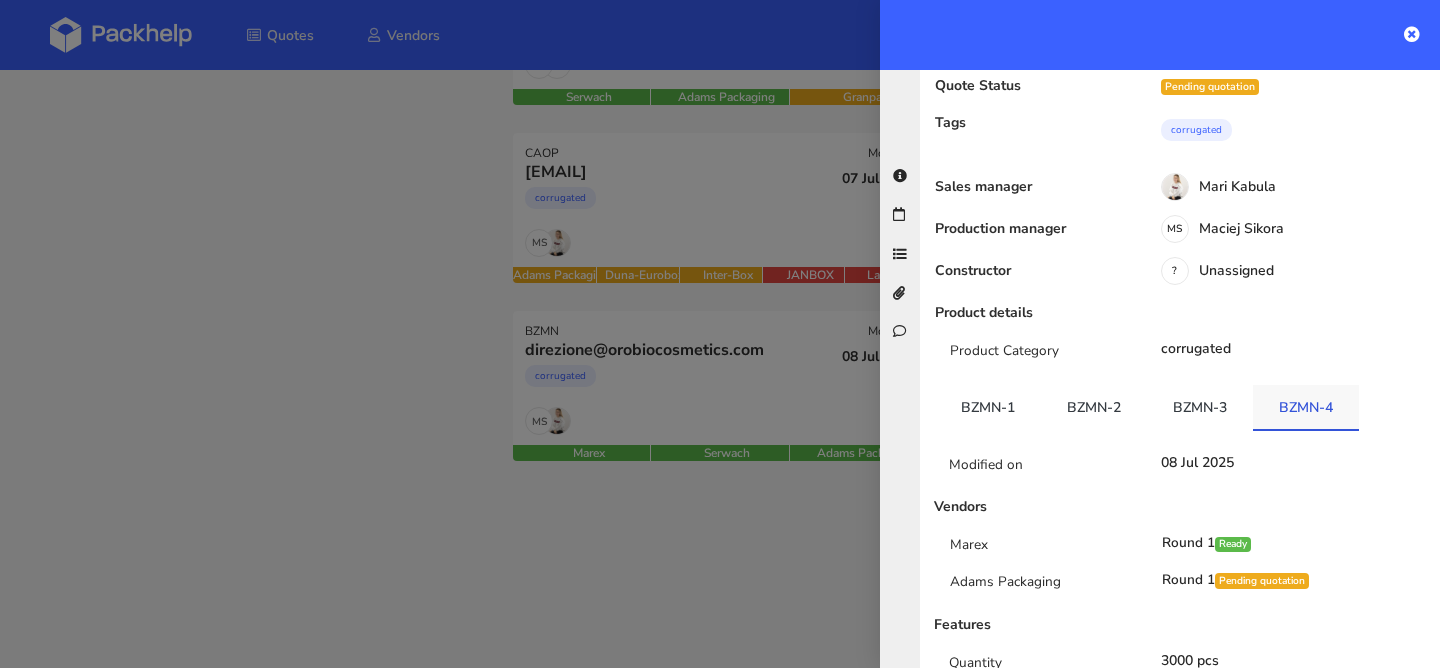 scroll, scrollTop: 91, scrollLeft: 0, axis: vertical 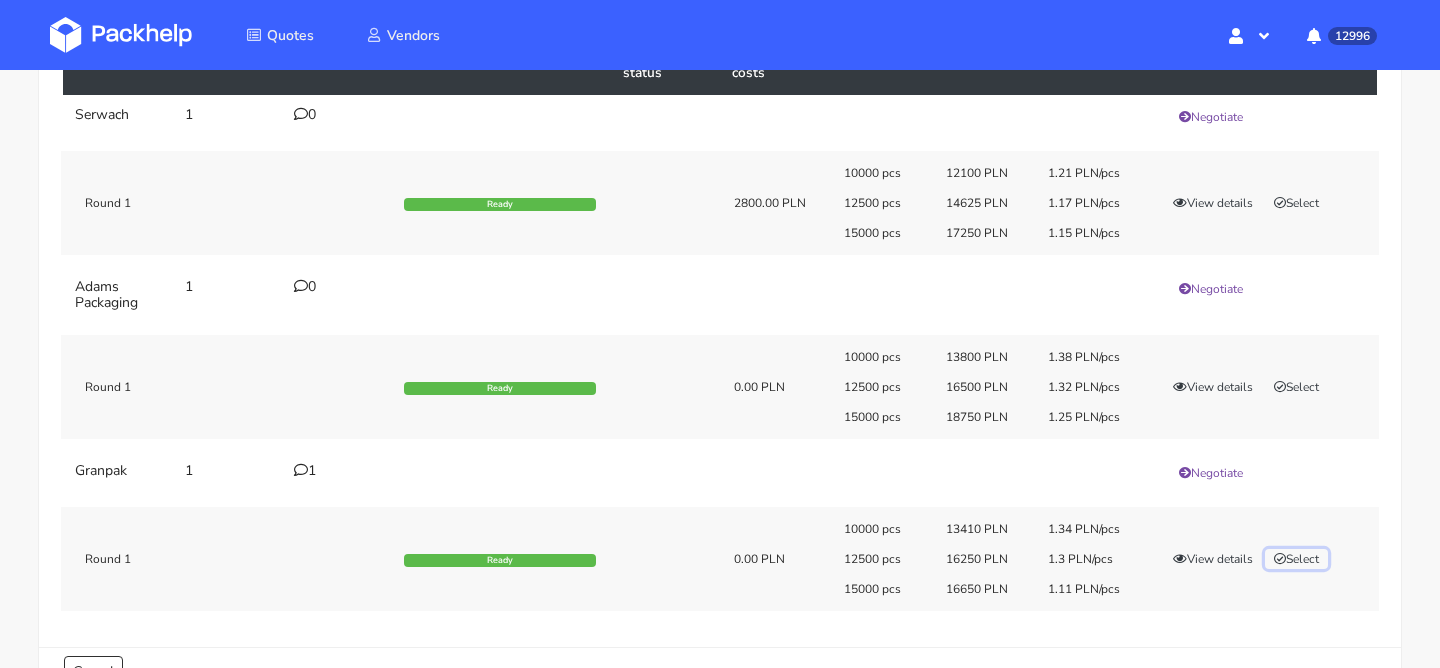 click on "Select" at bounding box center (1296, 203) 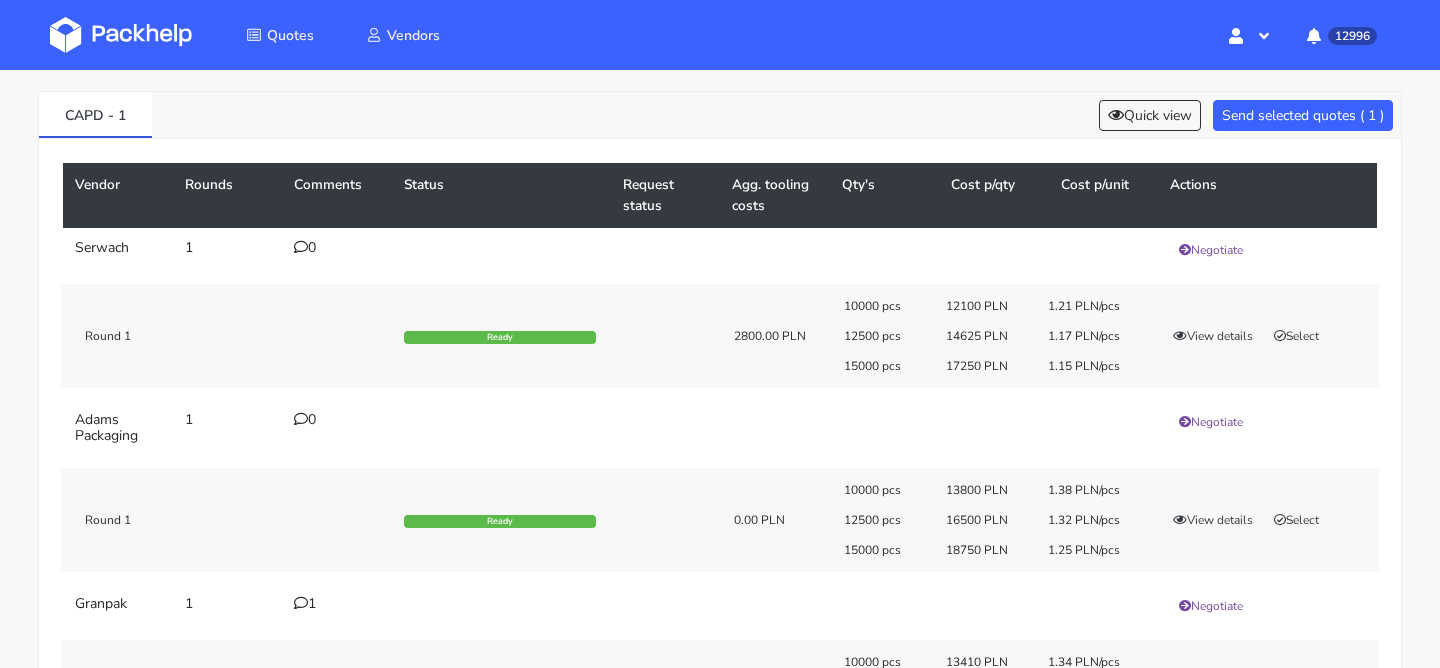 scroll, scrollTop: 65, scrollLeft: 0, axis: vertical 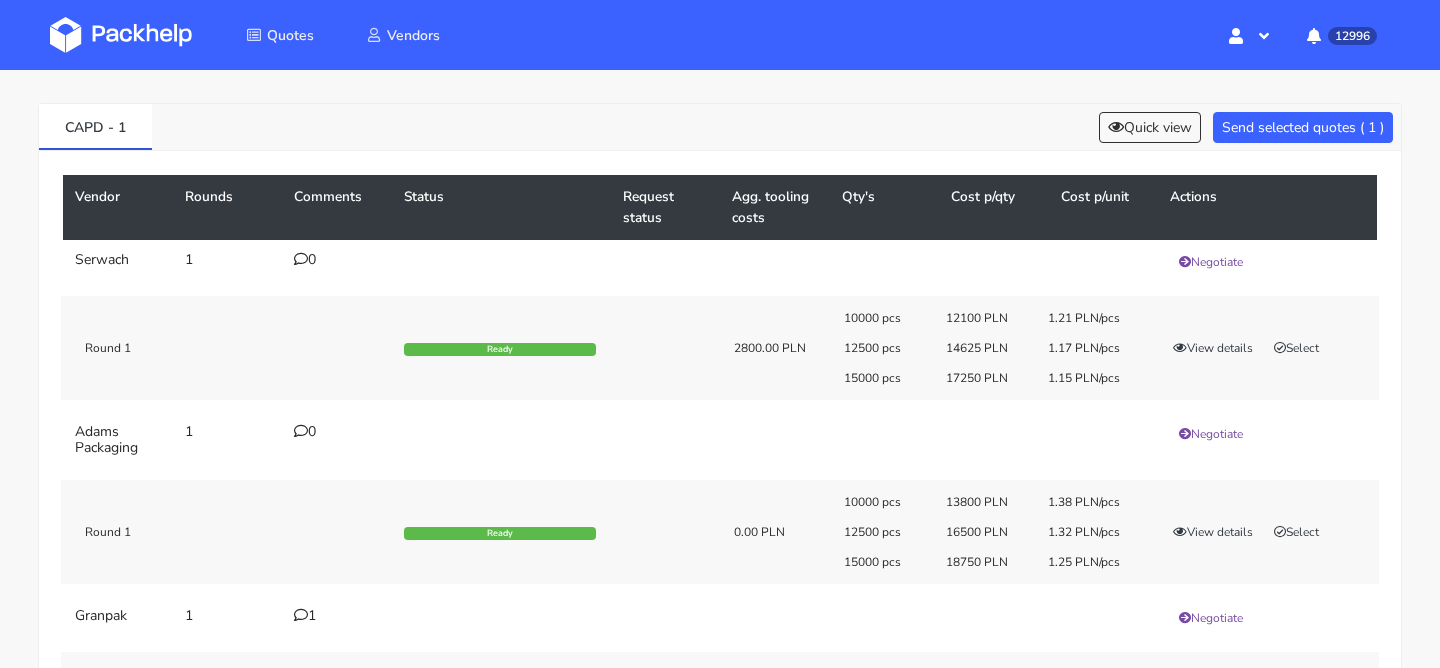 click on "Vendor
Rounds
Comments
Status
Request status
Agg. tooling costs
Qty's
Cost p/qty
Cost p/unit
Actions
Serwach
1
0
Negotiate
Round 1
Ready
2800.00
PLN
10000 pcs
12100 PLN
1.21 PLN/pcs
12500 pcs
14625 PLN
1.17 PLN/pcs
15000 pcs
17250 PLN
1.15 PLN/pcs
View details
Select
Adams Packaging
1
0
Negotiate
Round 1
Ready
0.00
PLN
10000 pcs
13800 PLN" at bounding box center [720, 471] 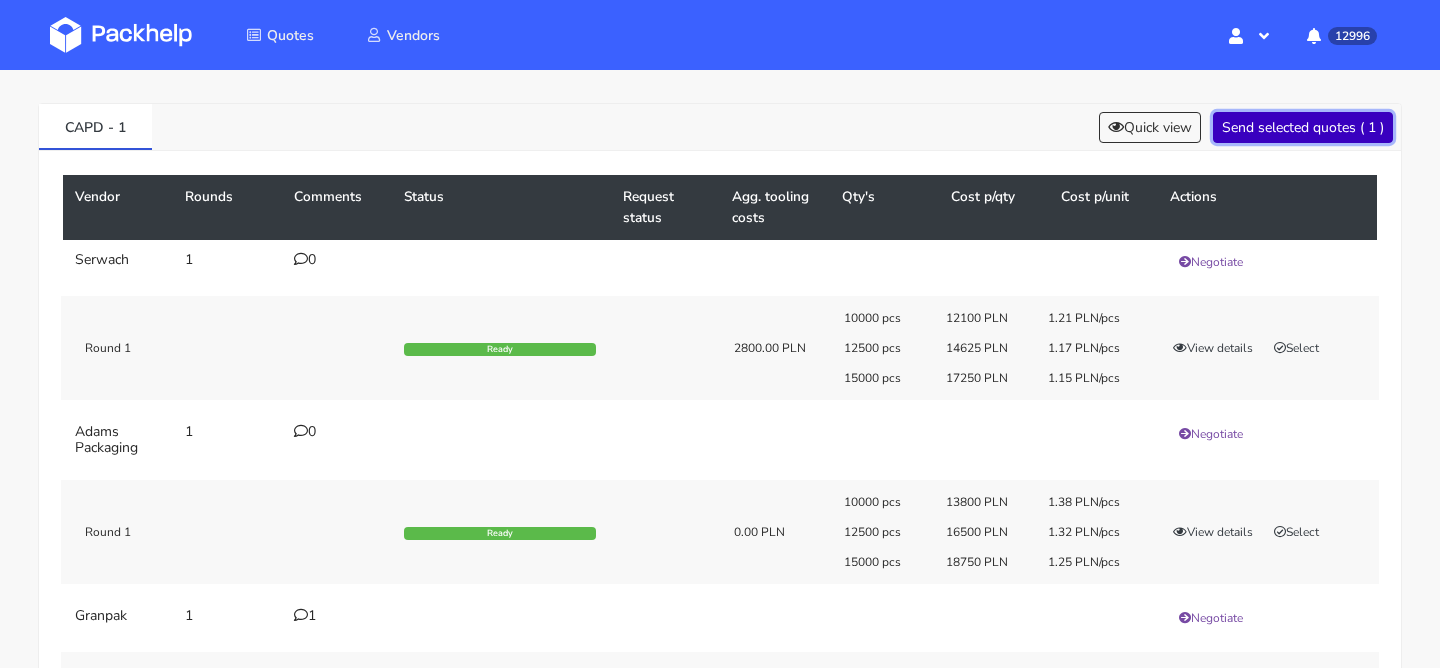 click on "Send selected quotes
( 1 )" at bounding box center [1303, 127] 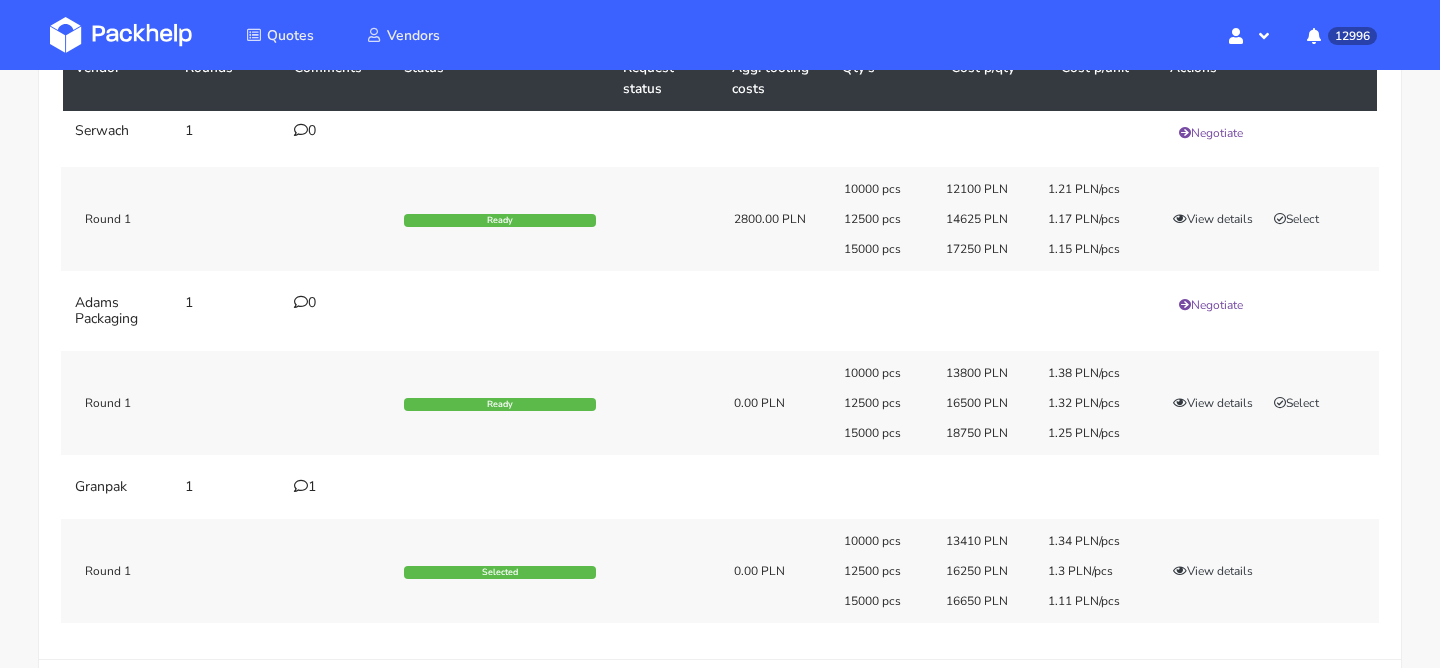 scroll, scrollTop: 195, scrollLeft: 0, axis: vertical 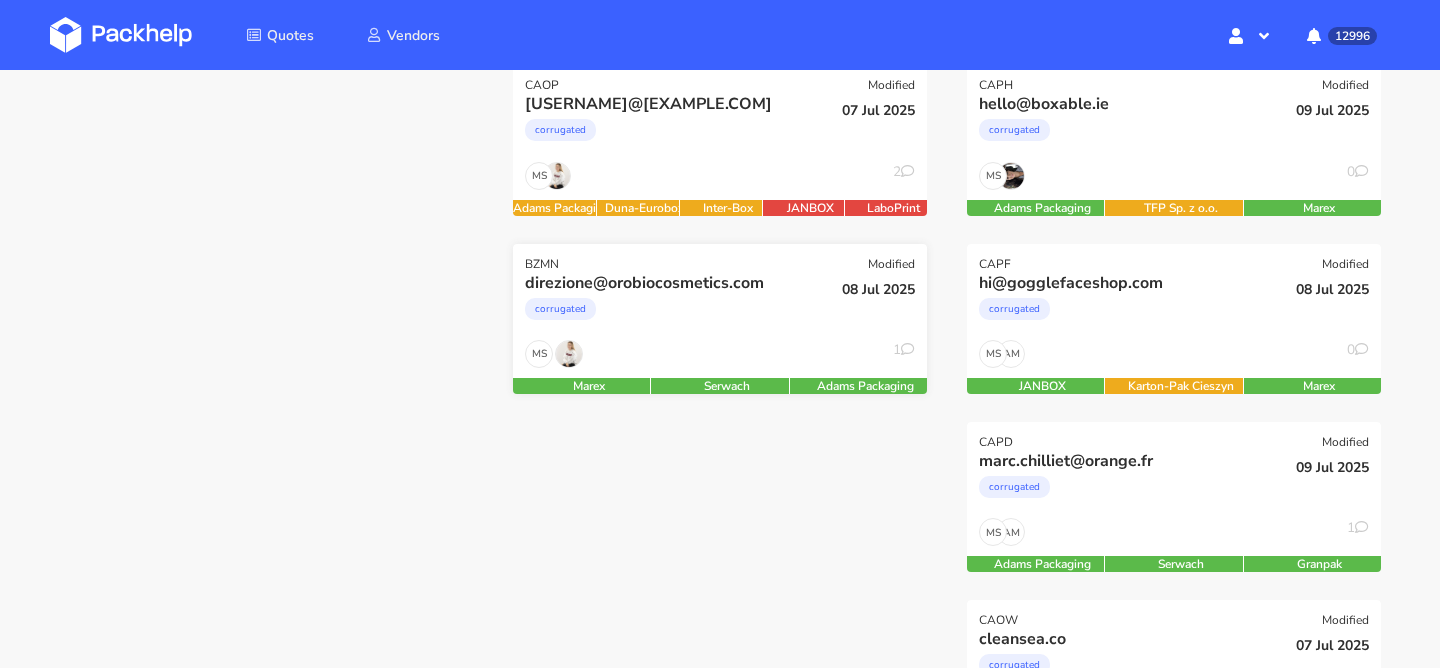 click on "MS
1" at bounding box center [720, 181] 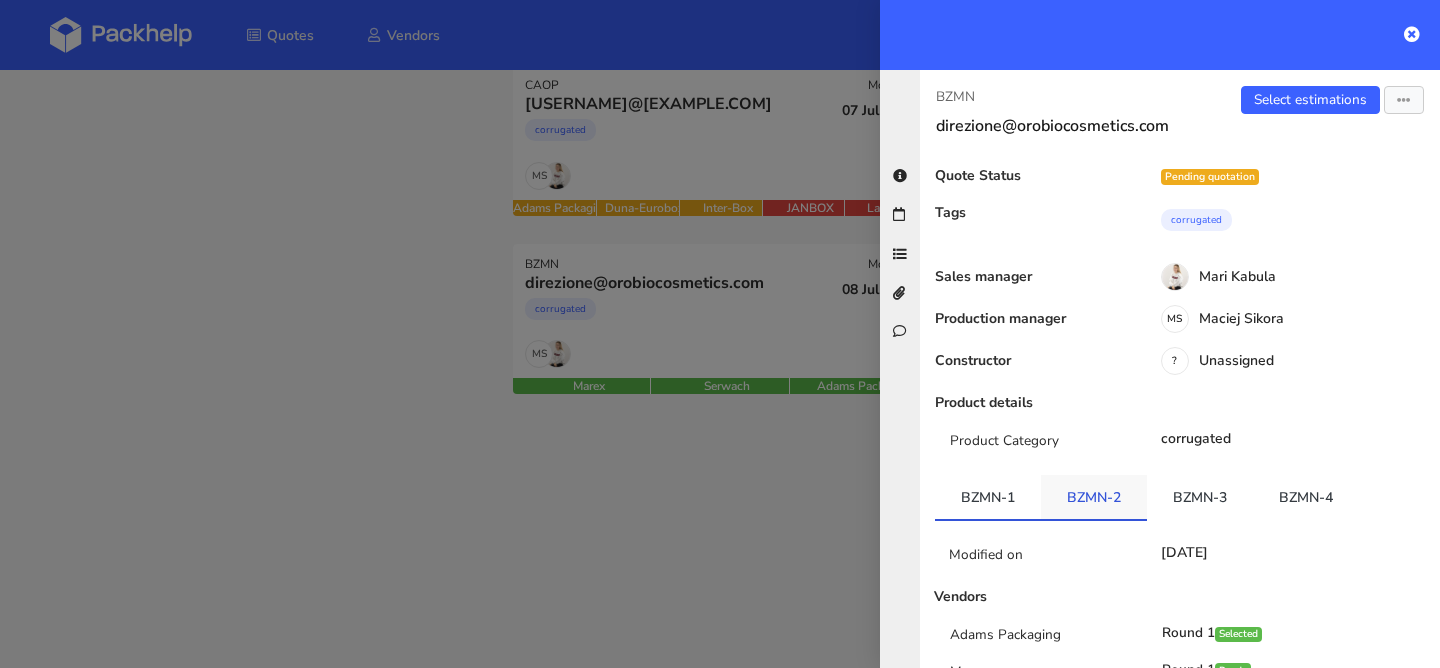 click on "BZMN-2" at bounding box center [1094, 497] 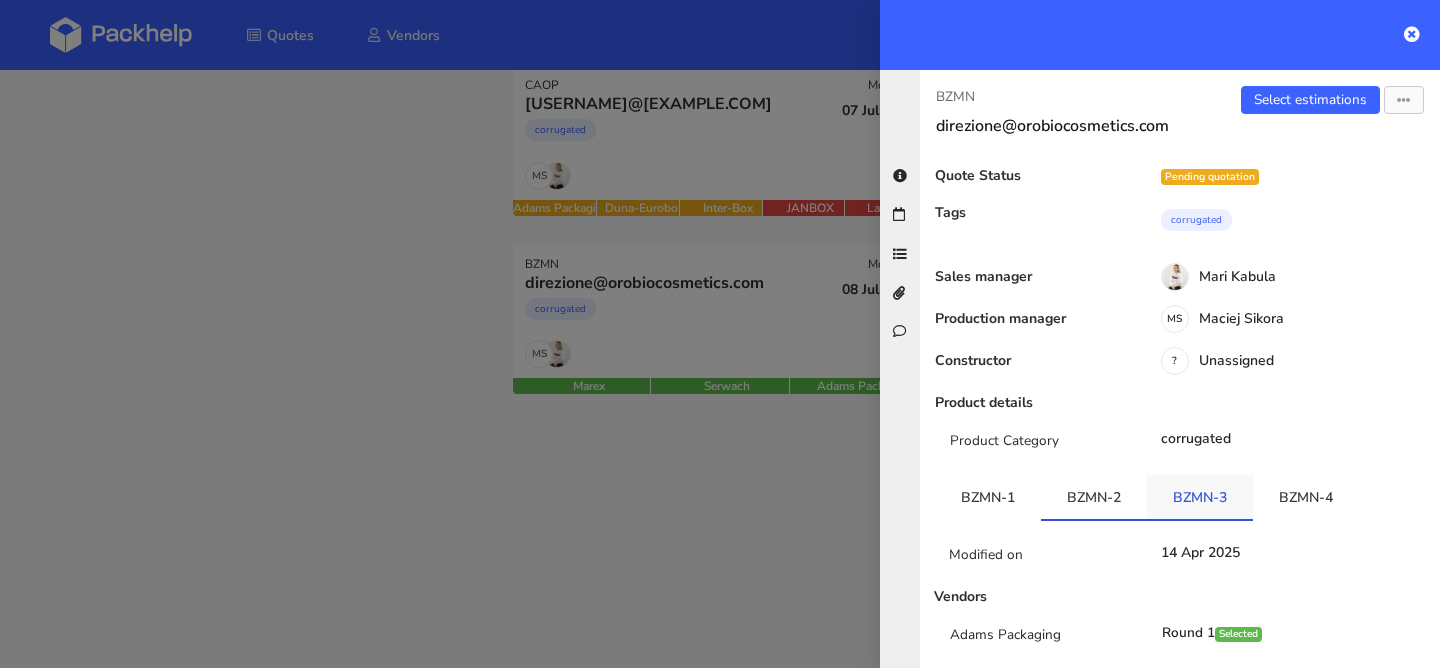 click on "BZMN-3" at bounding box center [1200, 497] 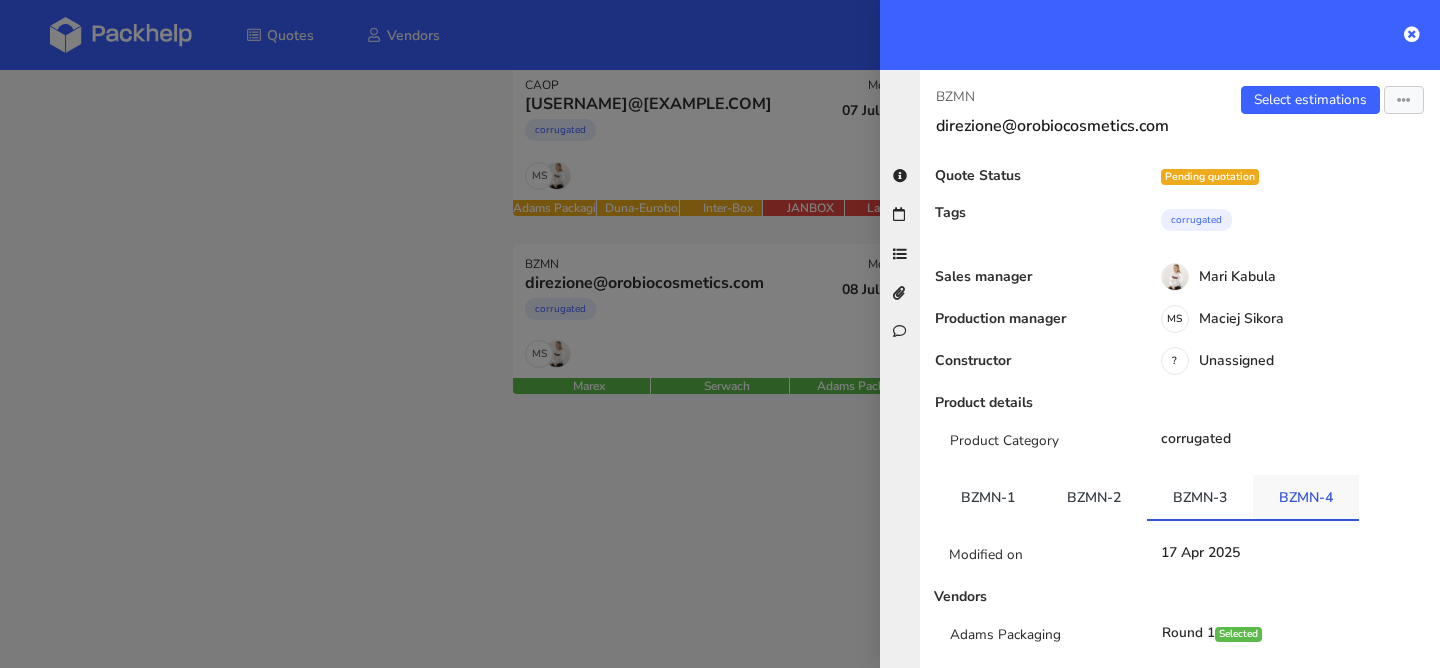 click on "BZMN-4" at bounding box center [1306, 497] 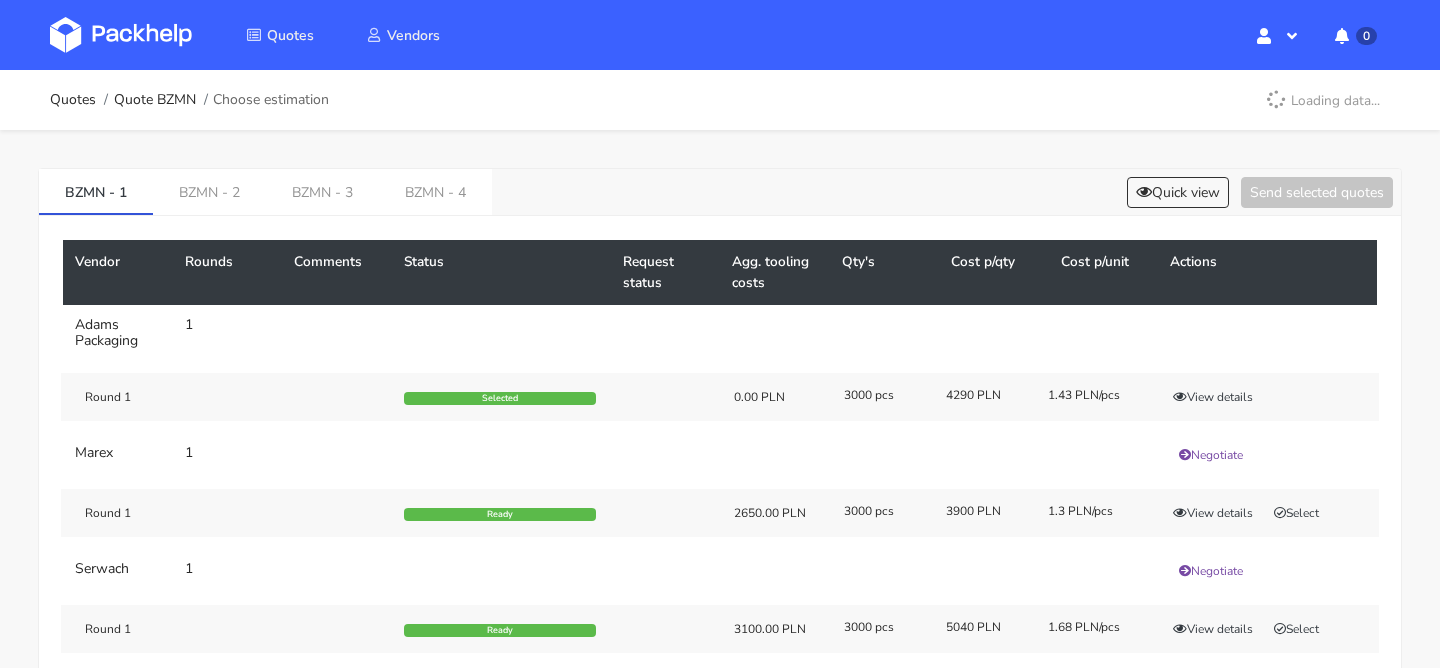scroll, scrollTop: 0, scrollLeft: 0, axis: both 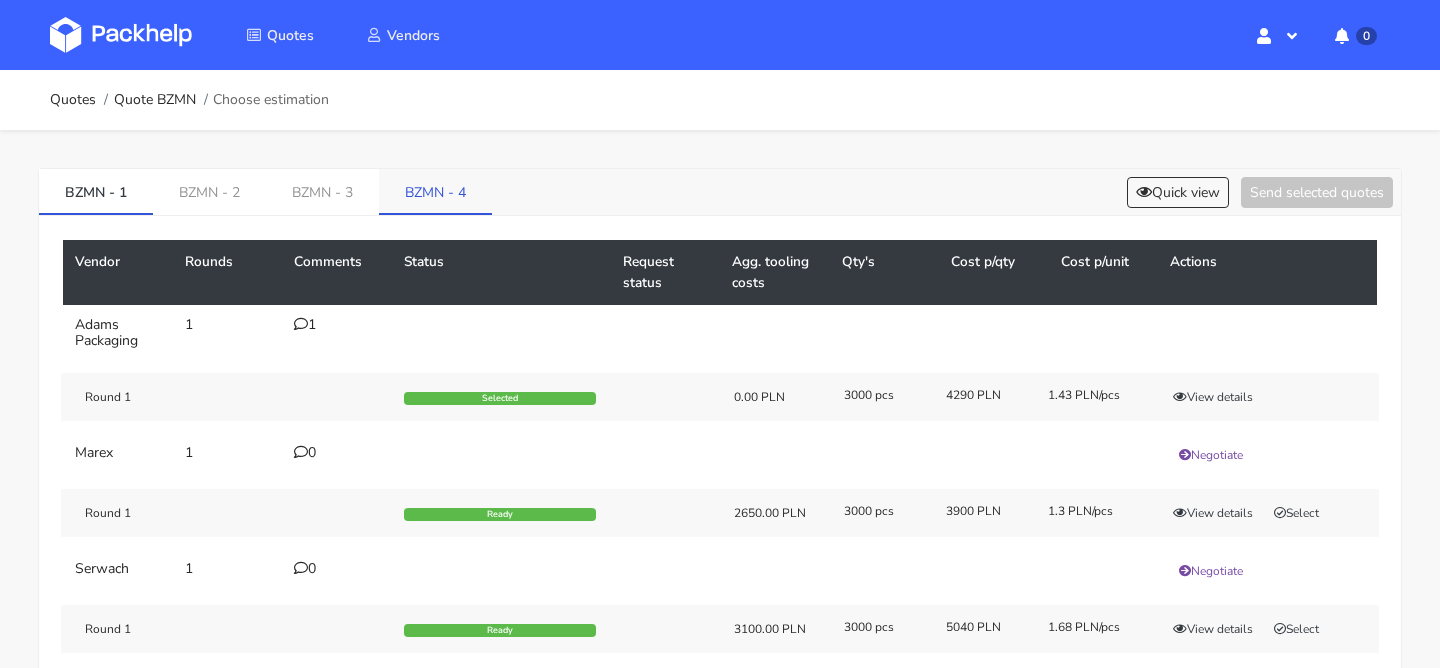 click on "BZMN - 4" at bounding box center [209, 191] 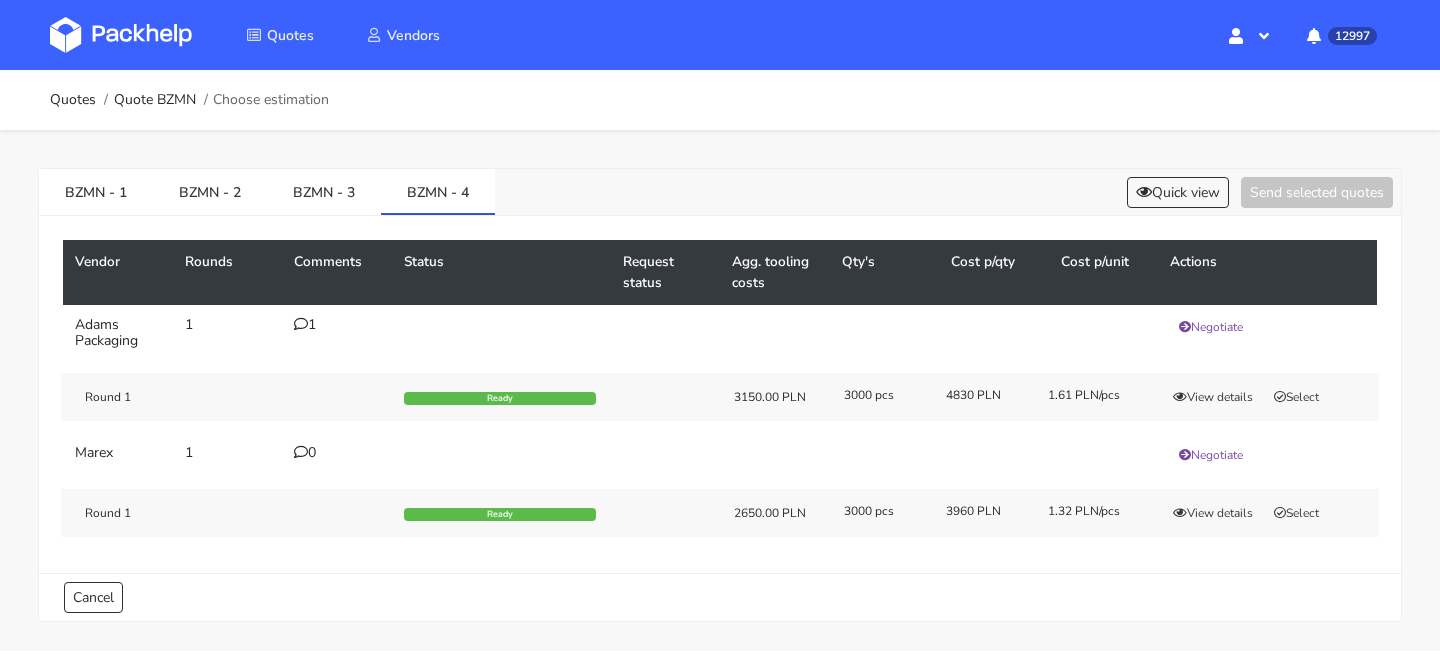 click on "1" at bounding box center (337, 325) 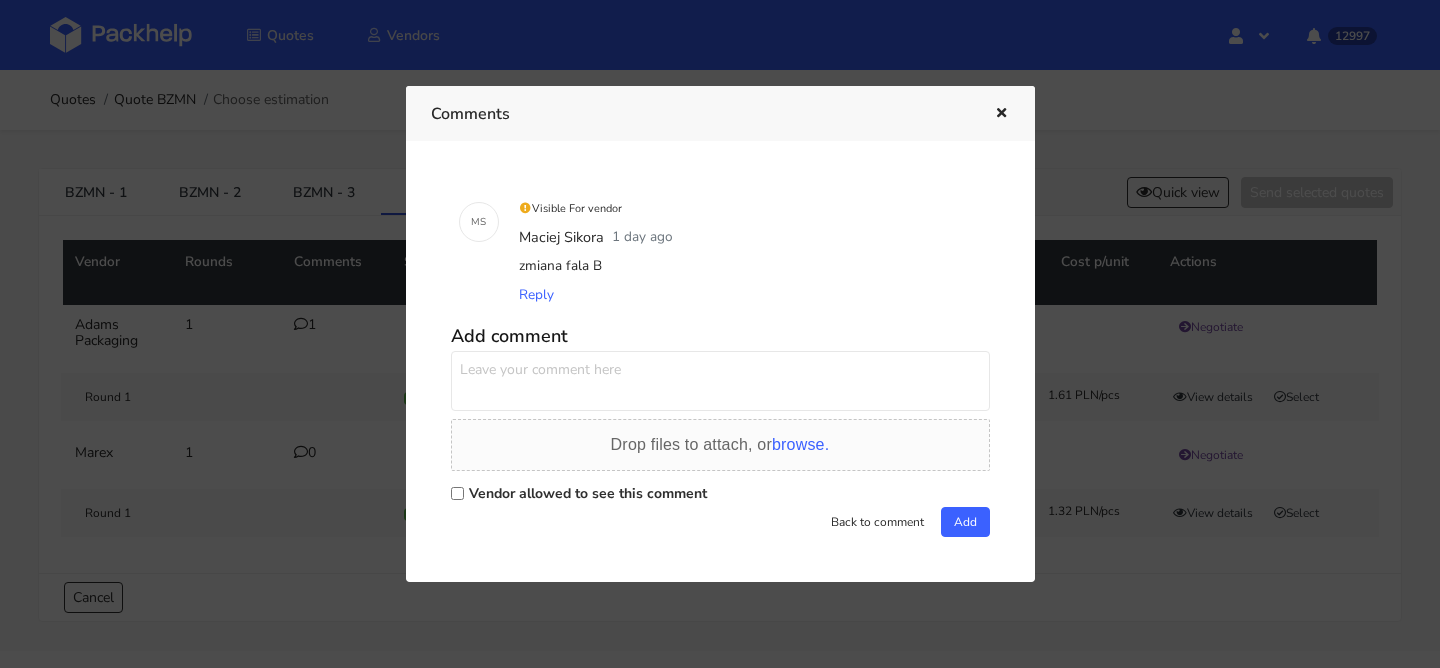 click at bounding box center [1001, 114] 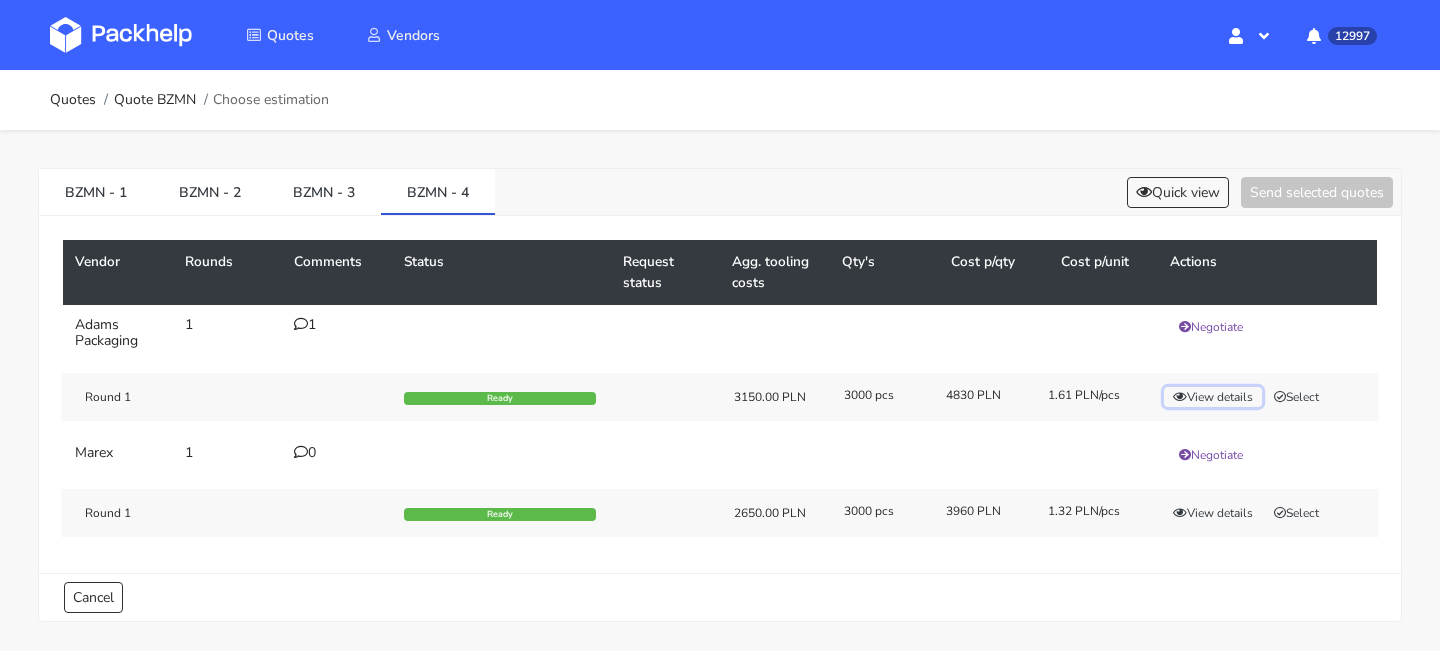 click on "View details" at bounding box center (1213, 397) 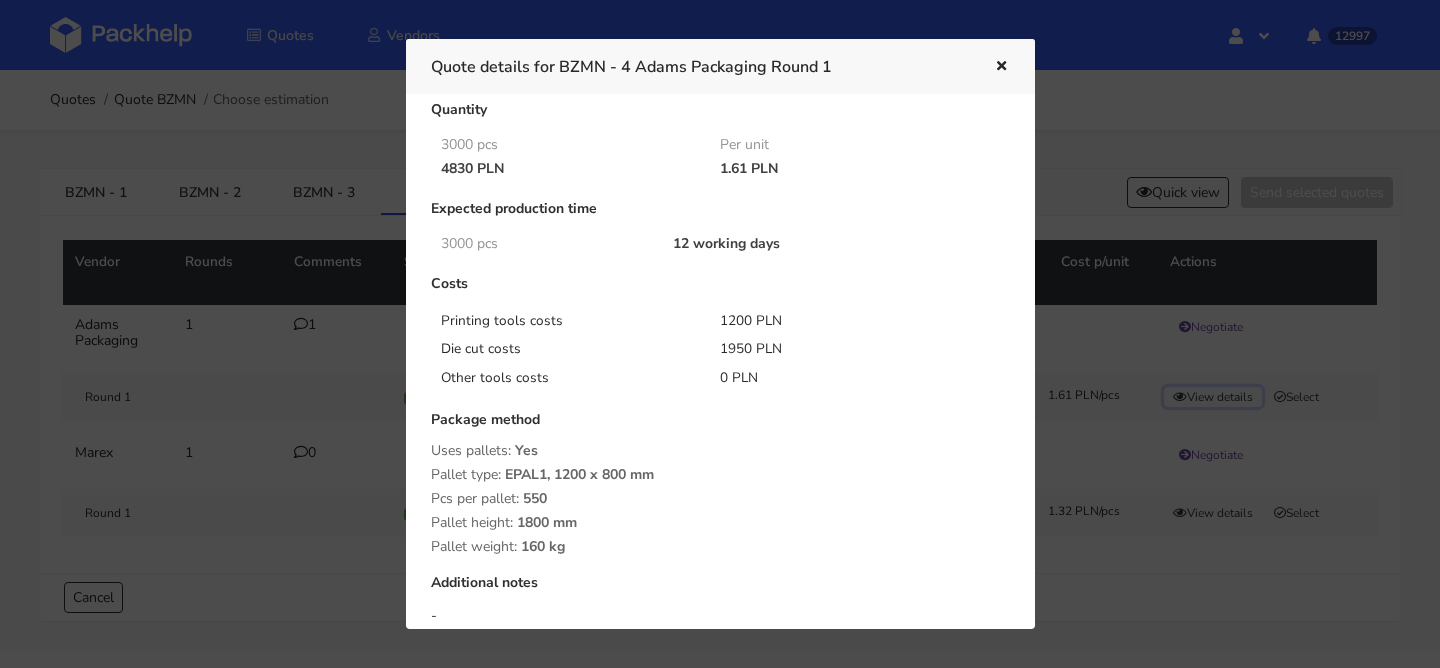 scroll, scrollTop: 57, scrollLeft: 0, axis: vertical 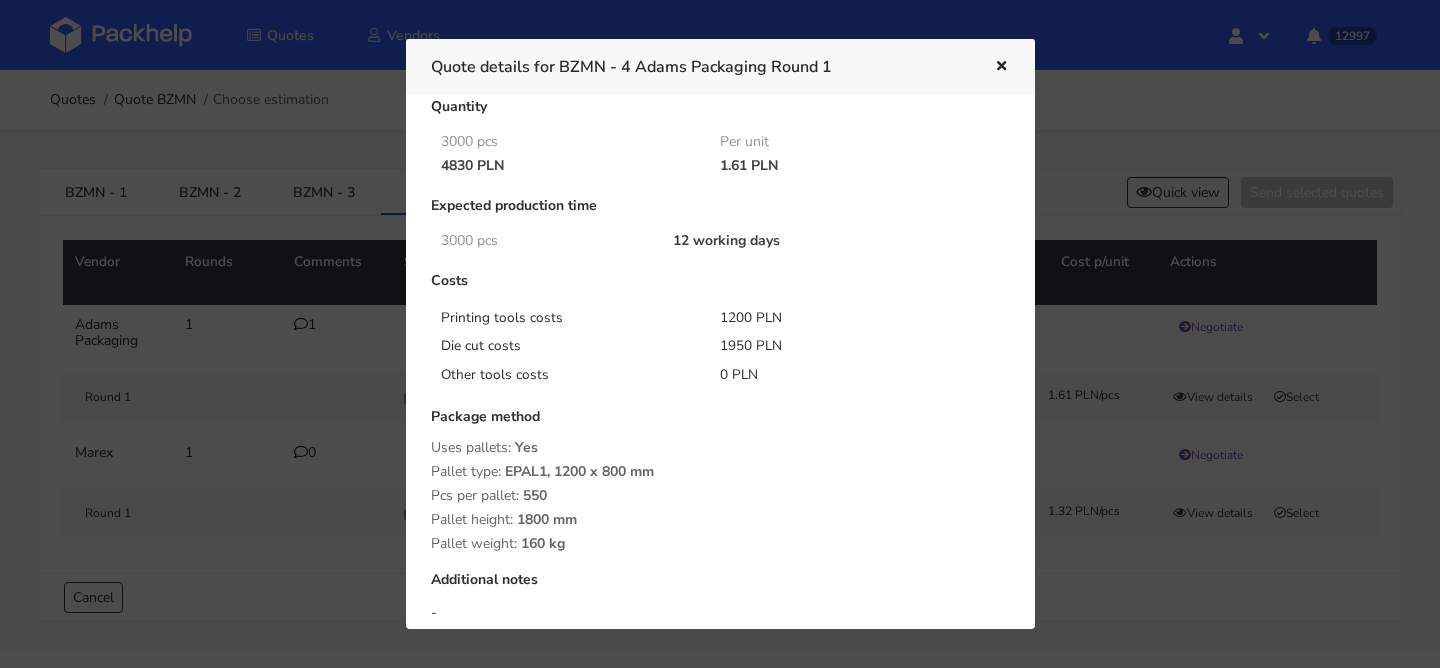 click at bounding box center [1001, 67] 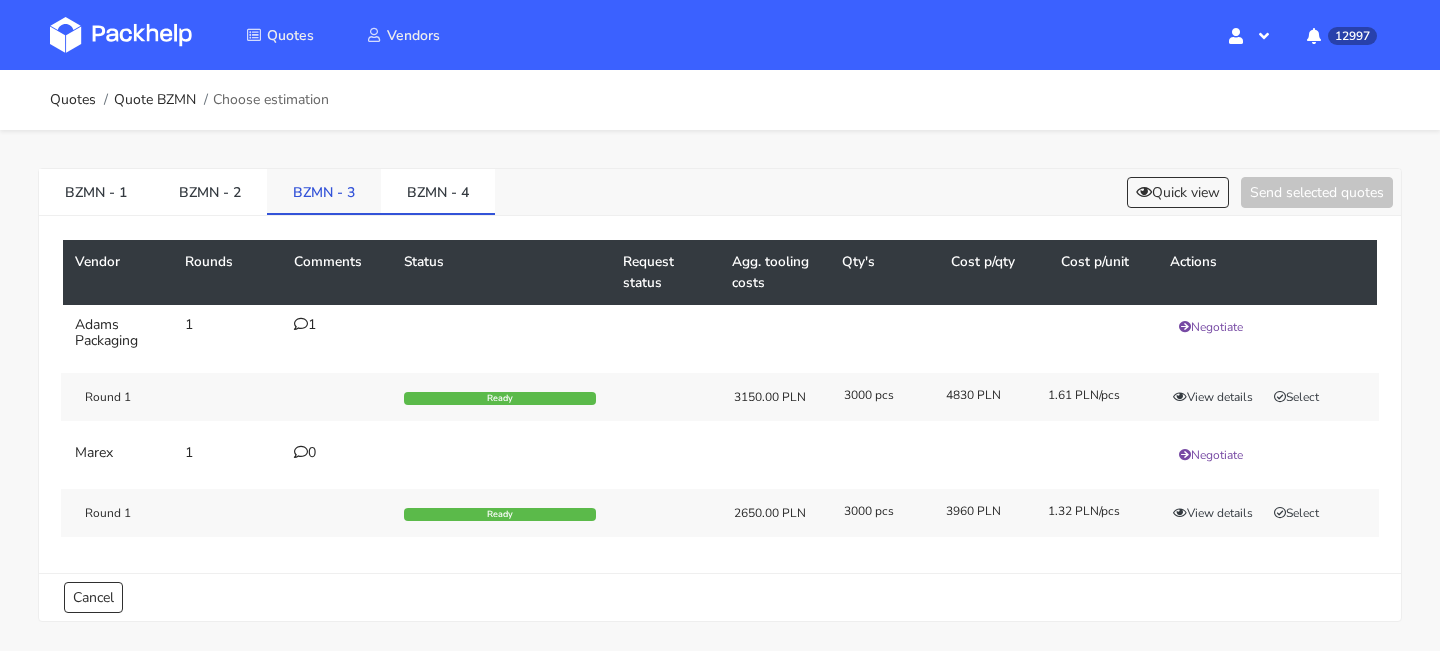 click on "BZMN - 3" at bounding box center (96, 191) 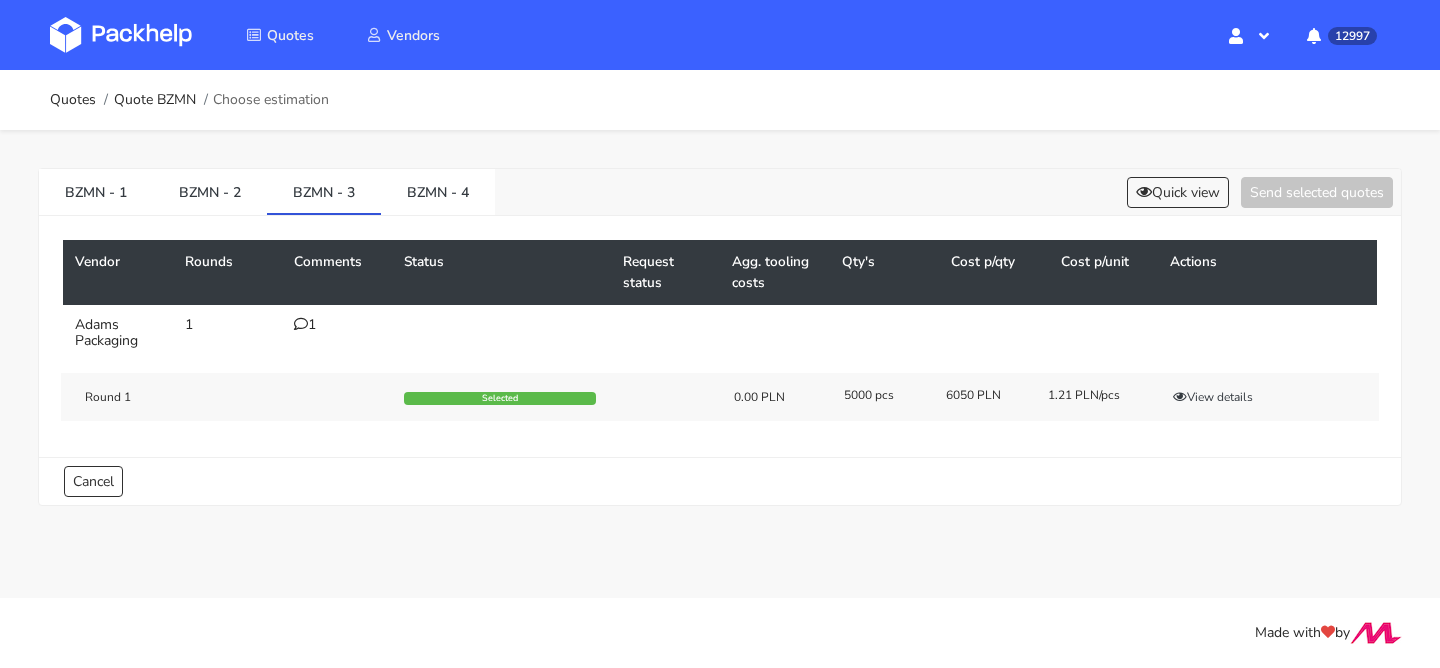 click on "1" at bounding box center [337, 325] 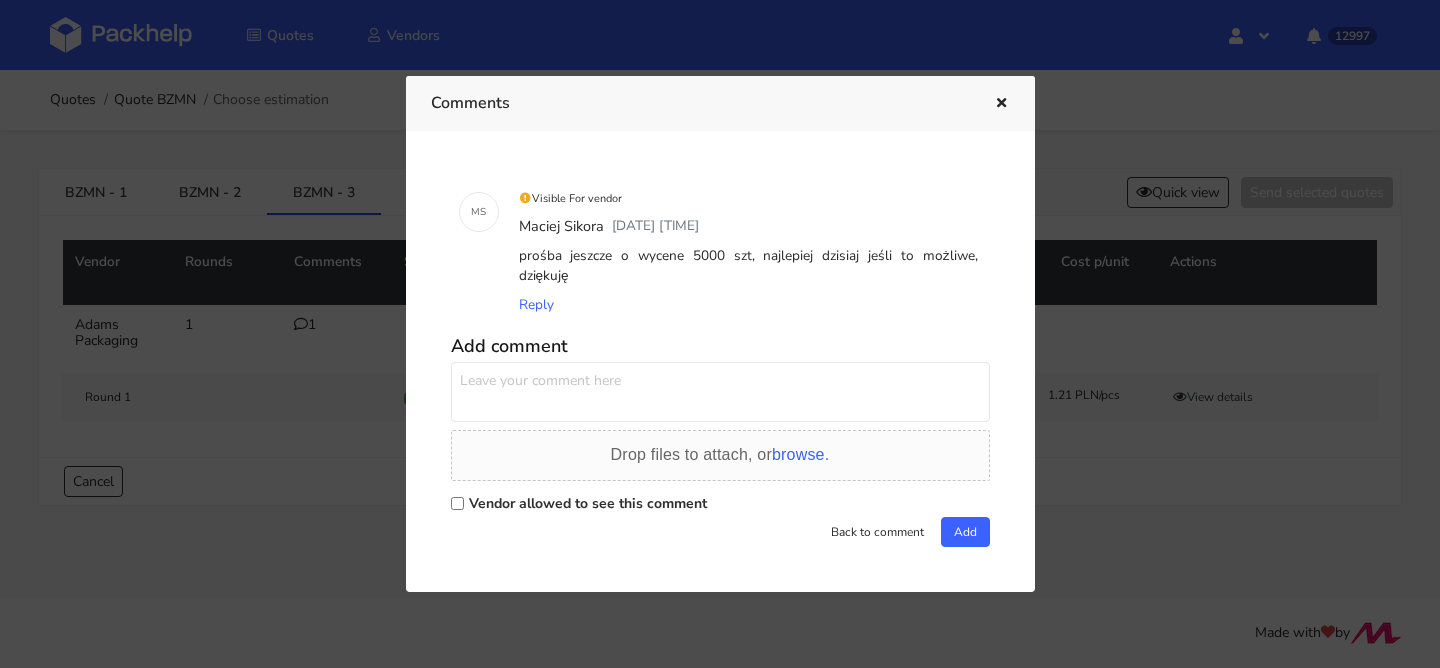 click at bounding box center [720, 334] 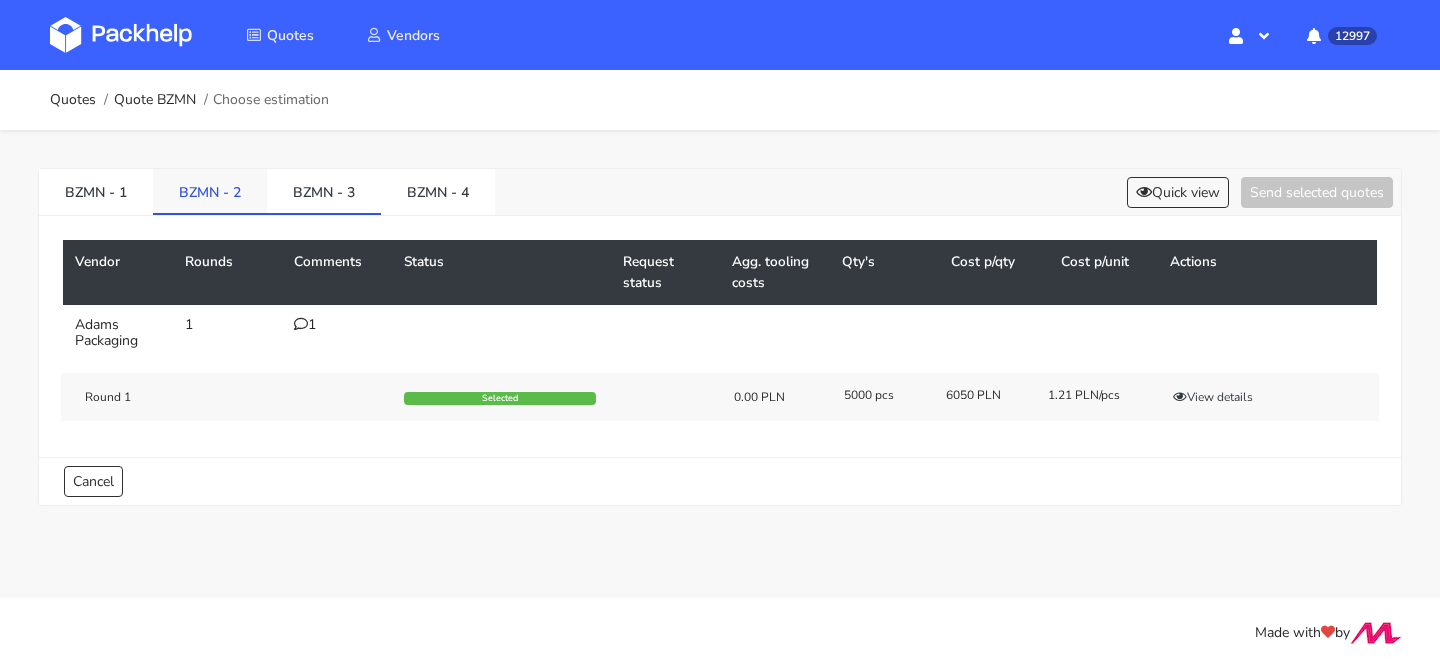 click on "BZMN - 2" at bounding box center [96, 191] 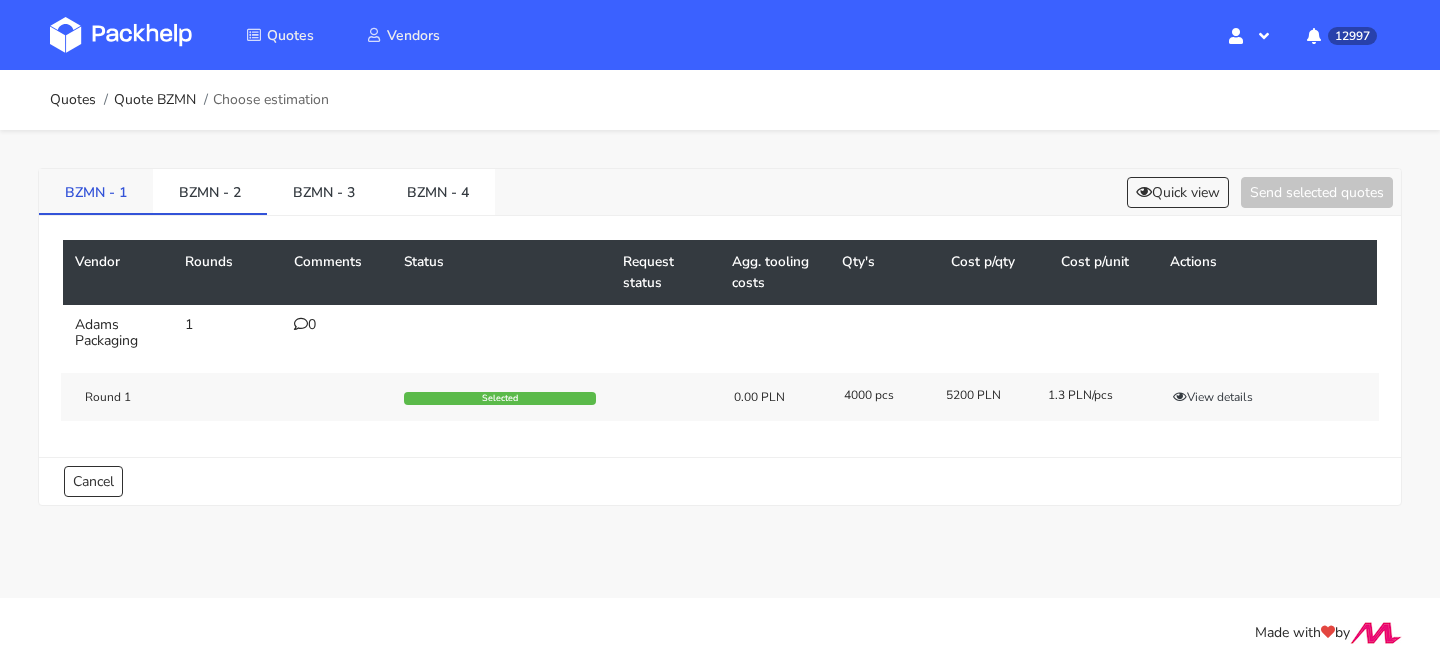 click on "BZMN - 1" at bounding box center [96, 191] 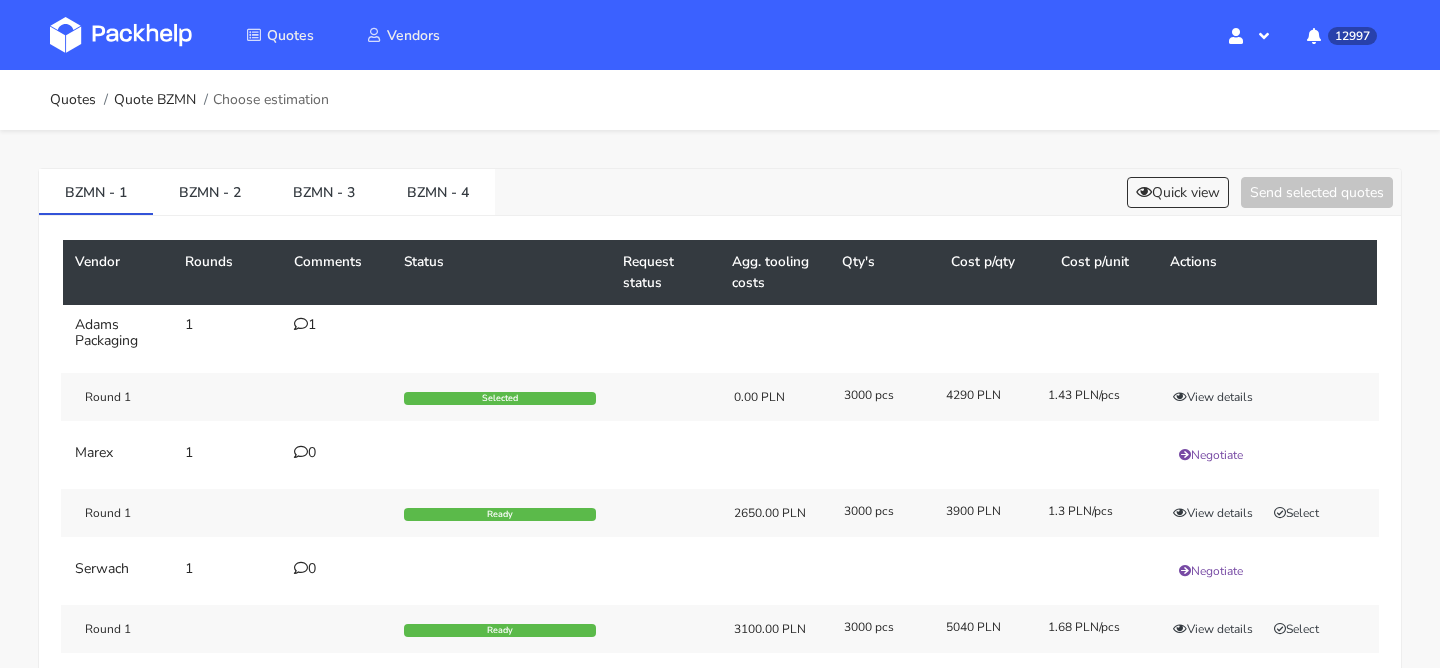 click on "1" at bounding box center (337, 325) 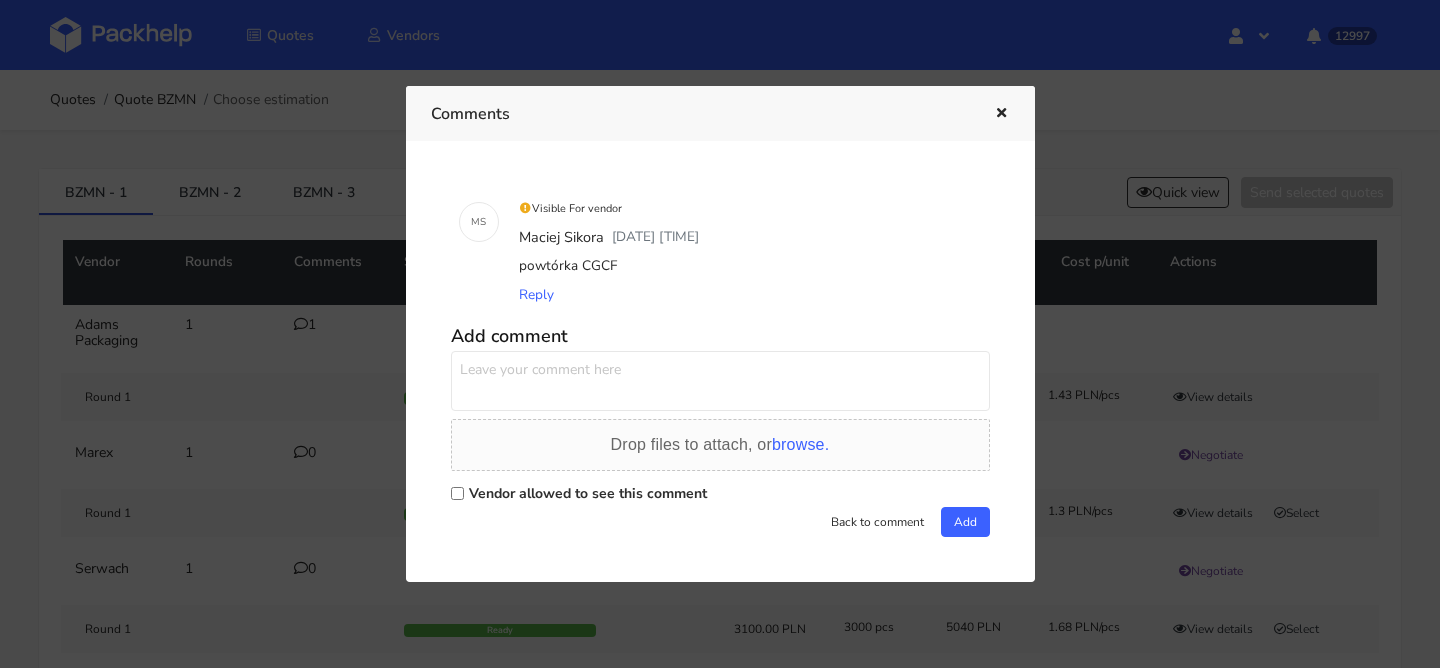 click at bounding box center [999, 114] 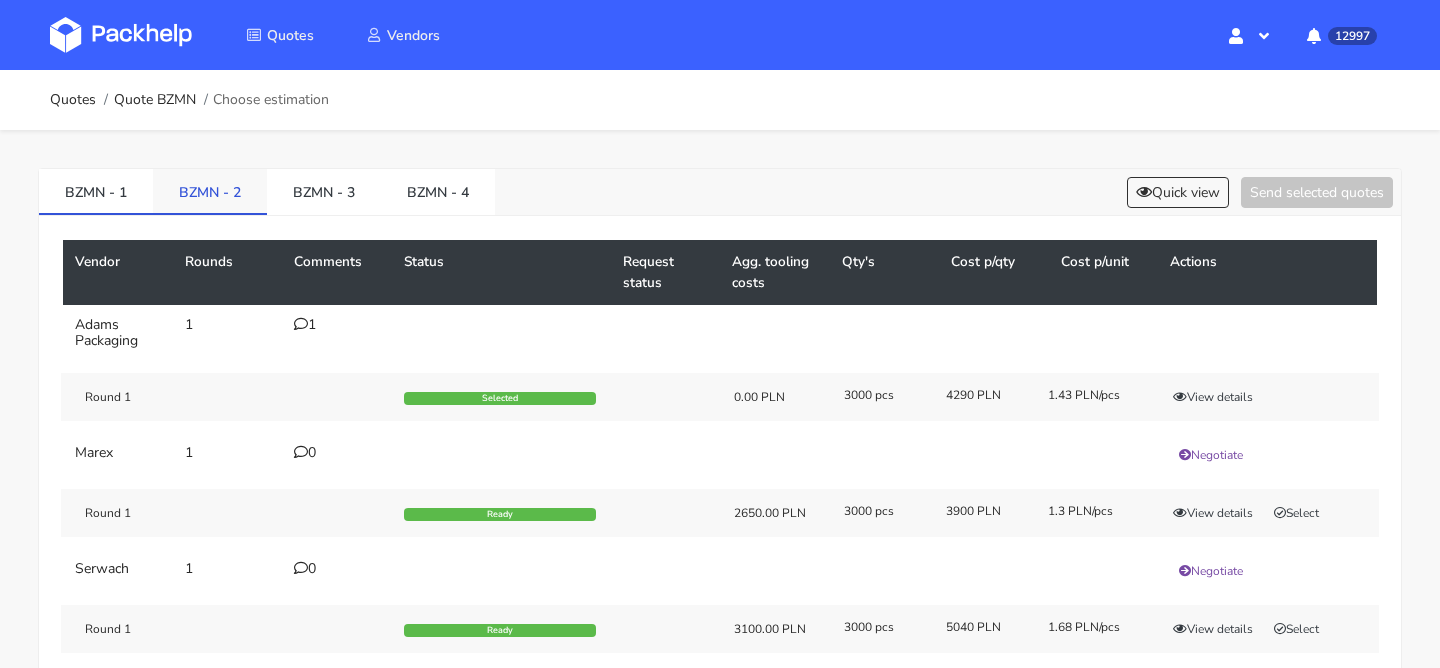 click on "BZMN - 2" at bounding box center [96, 191] 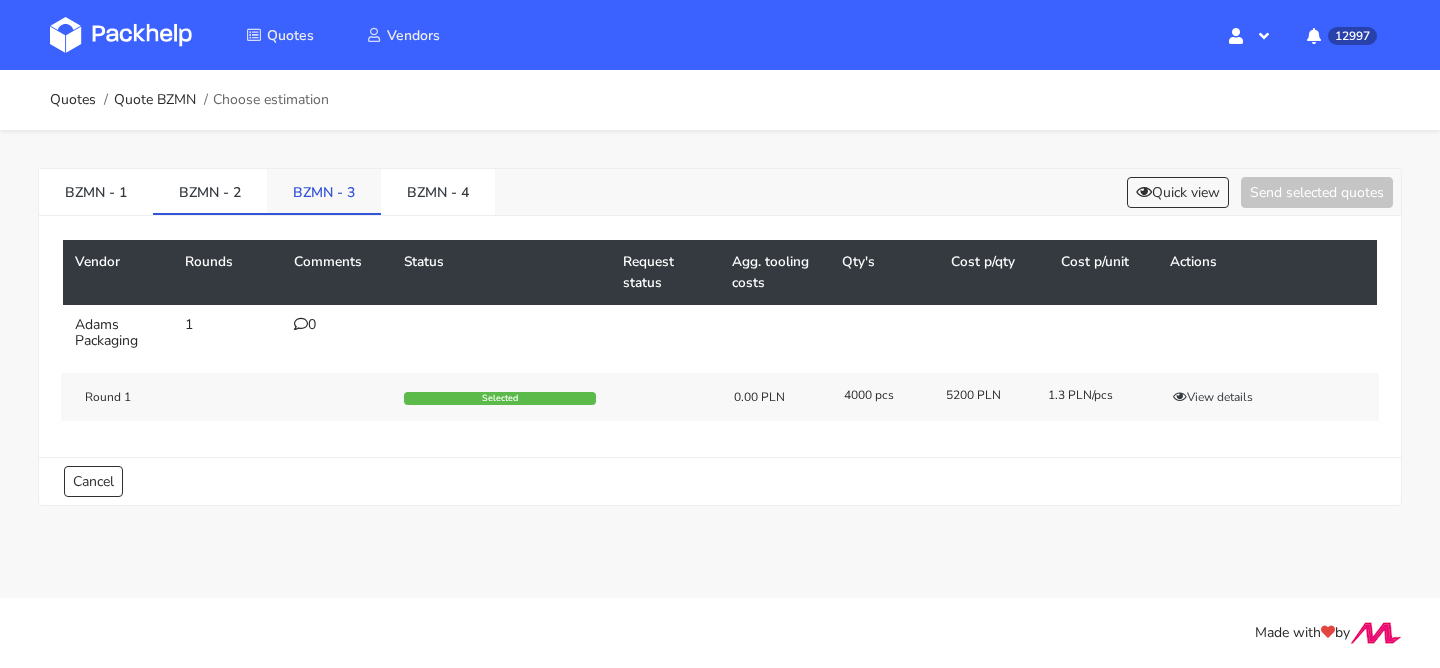 click on "BZMN - 3" at bounding box center [96, 191] 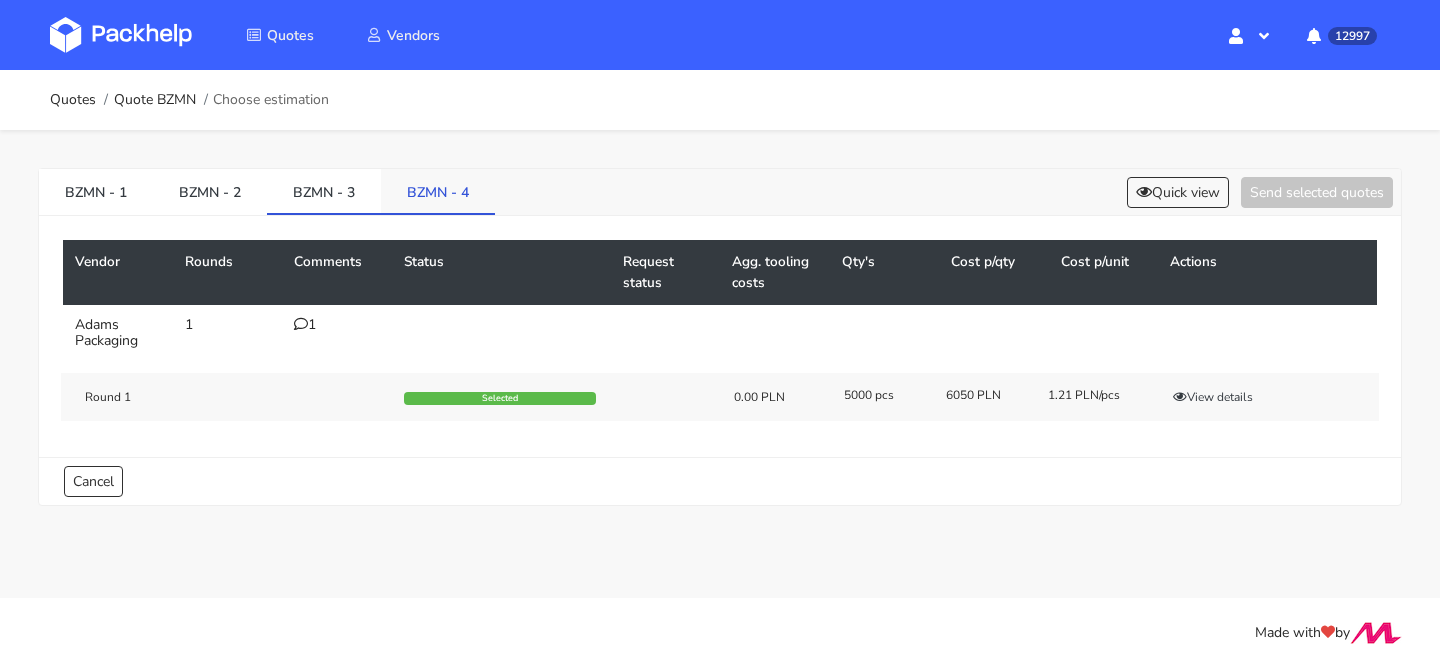 click on "BZMN - 4" at bounding box center [96, 191] 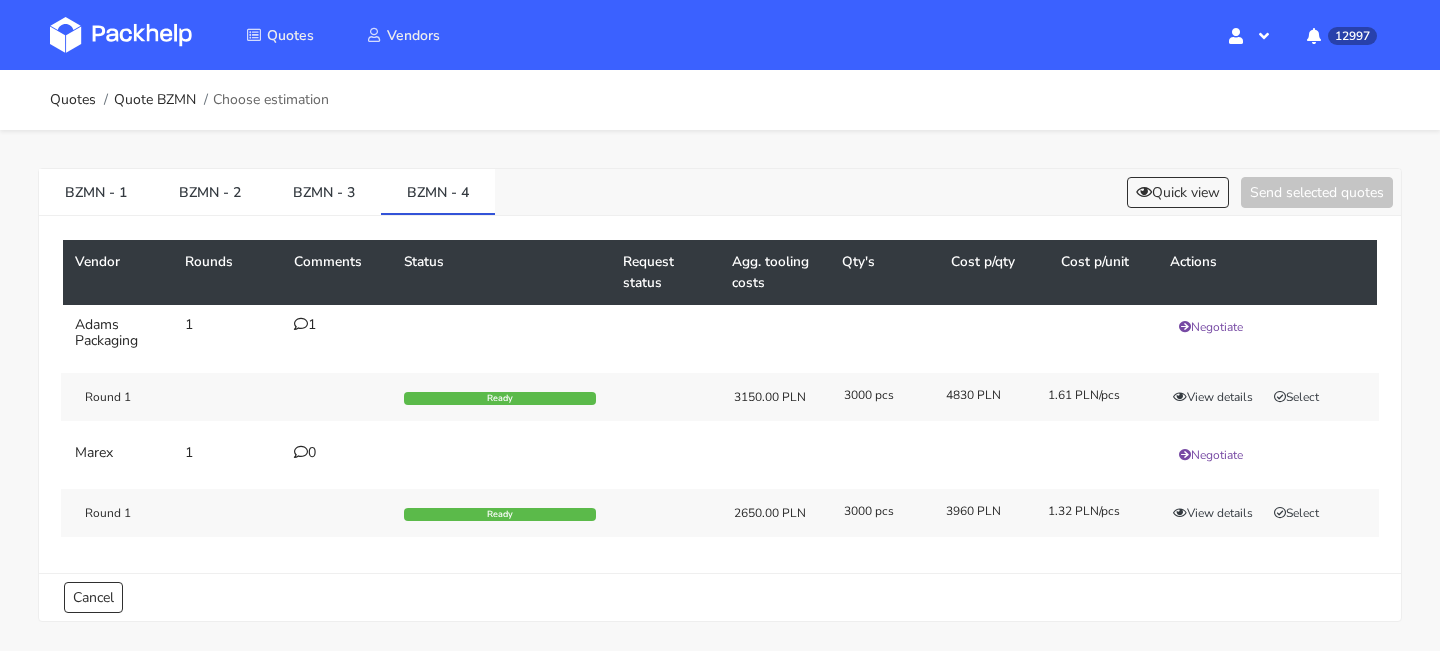 click on "1" at bounding box center [337, 325] 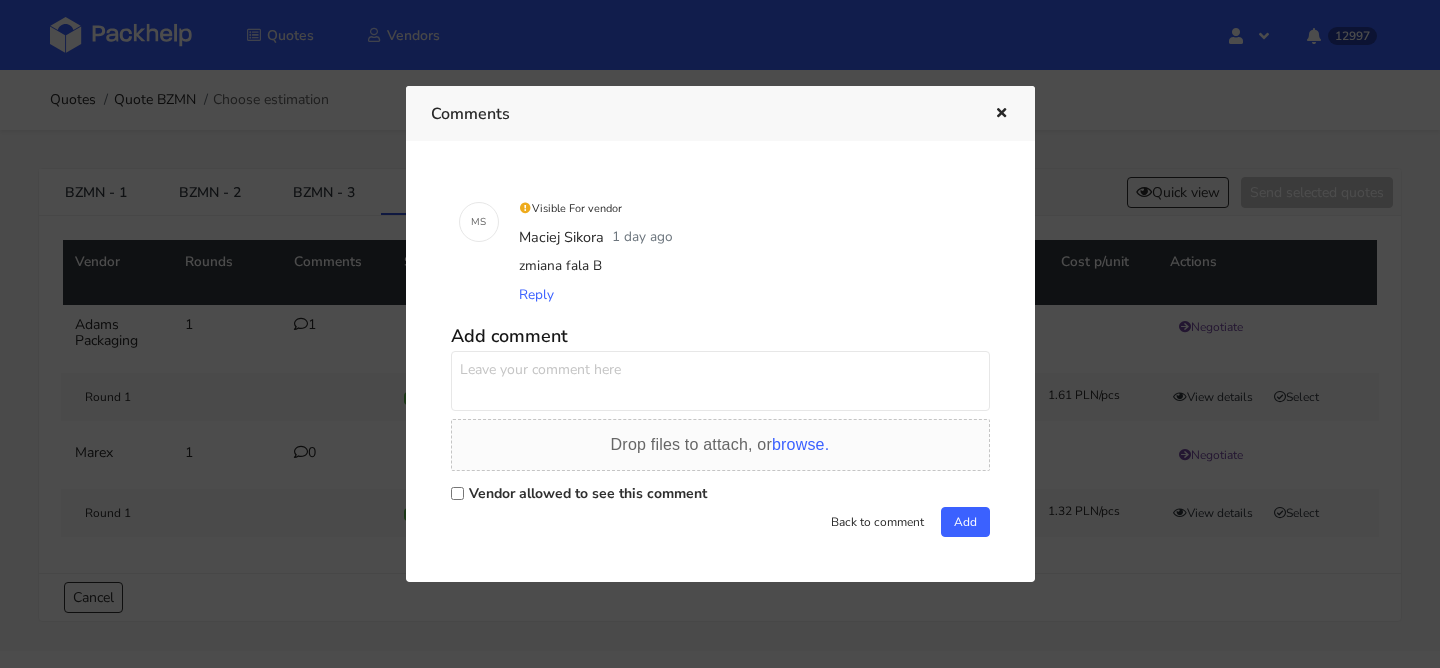 click at bounding box center [720, 381] 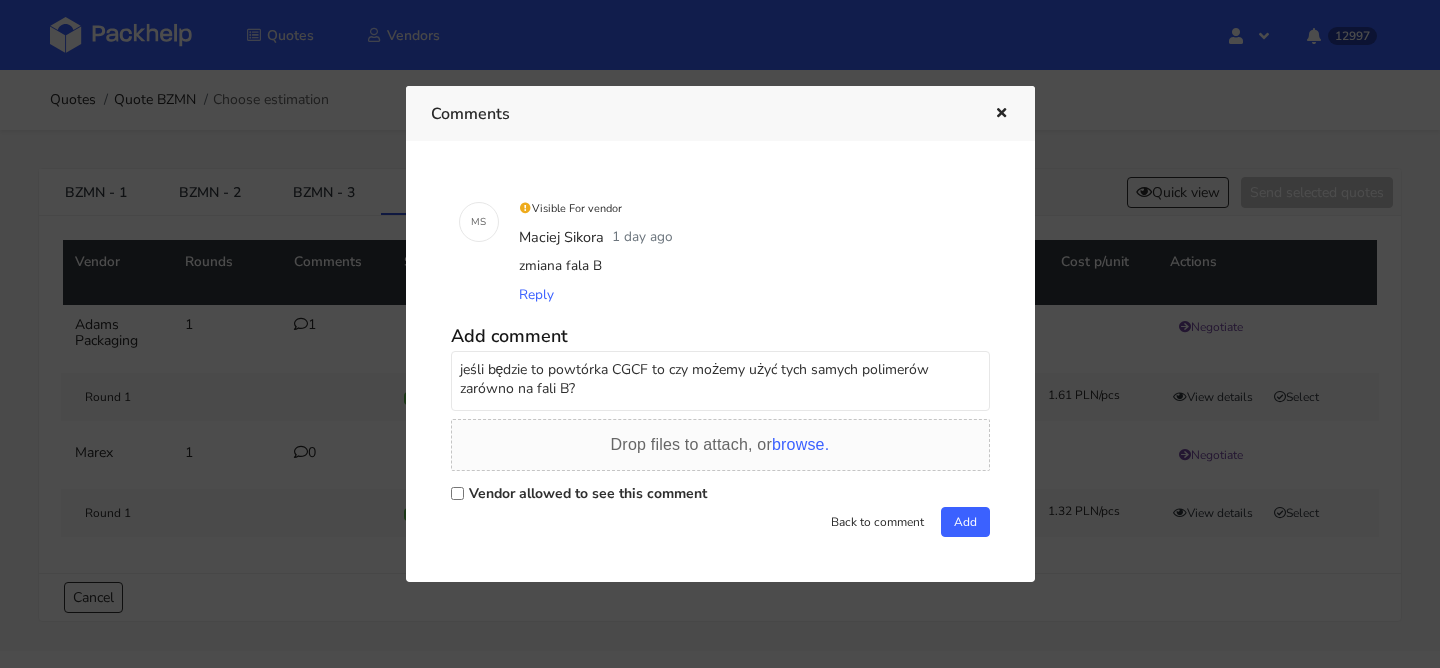 type on "jeśli będzie to powtórka CGCF to czy możemy użyć tych samych polimerów zarówno na fali B?" 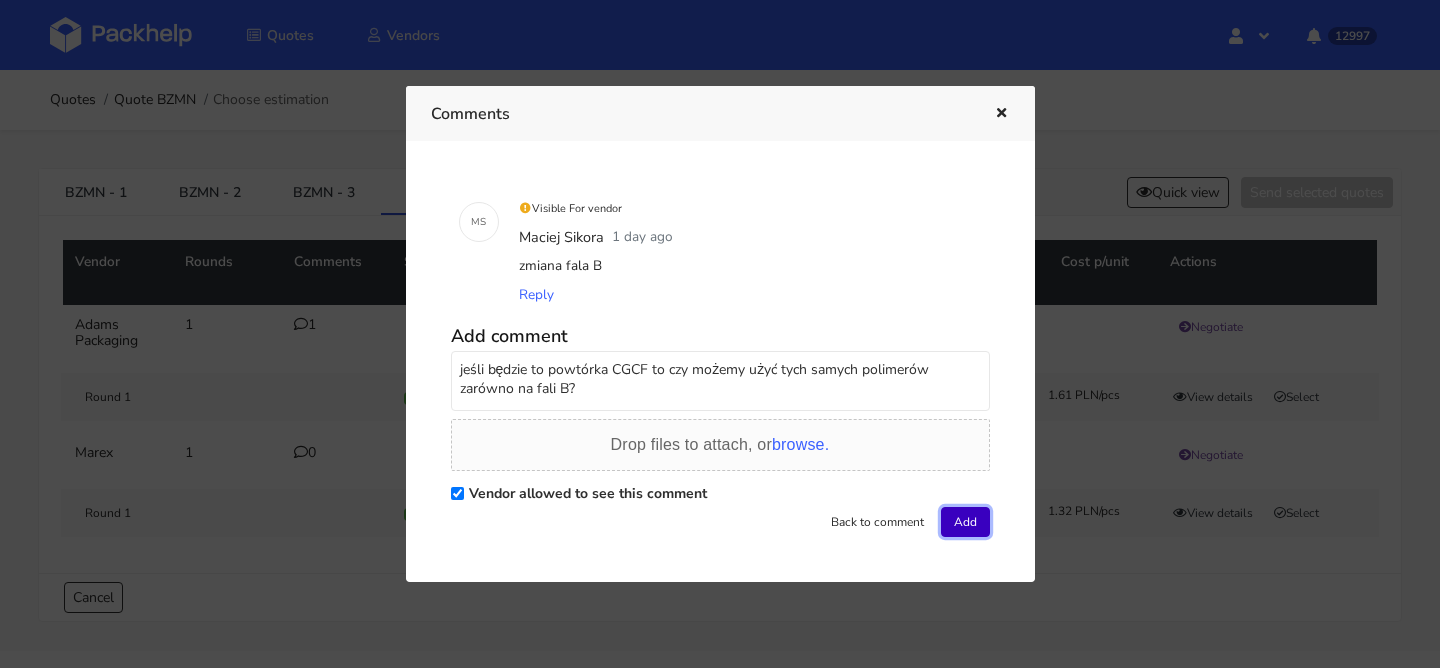click on "Add" at bounding box center (965, 522) 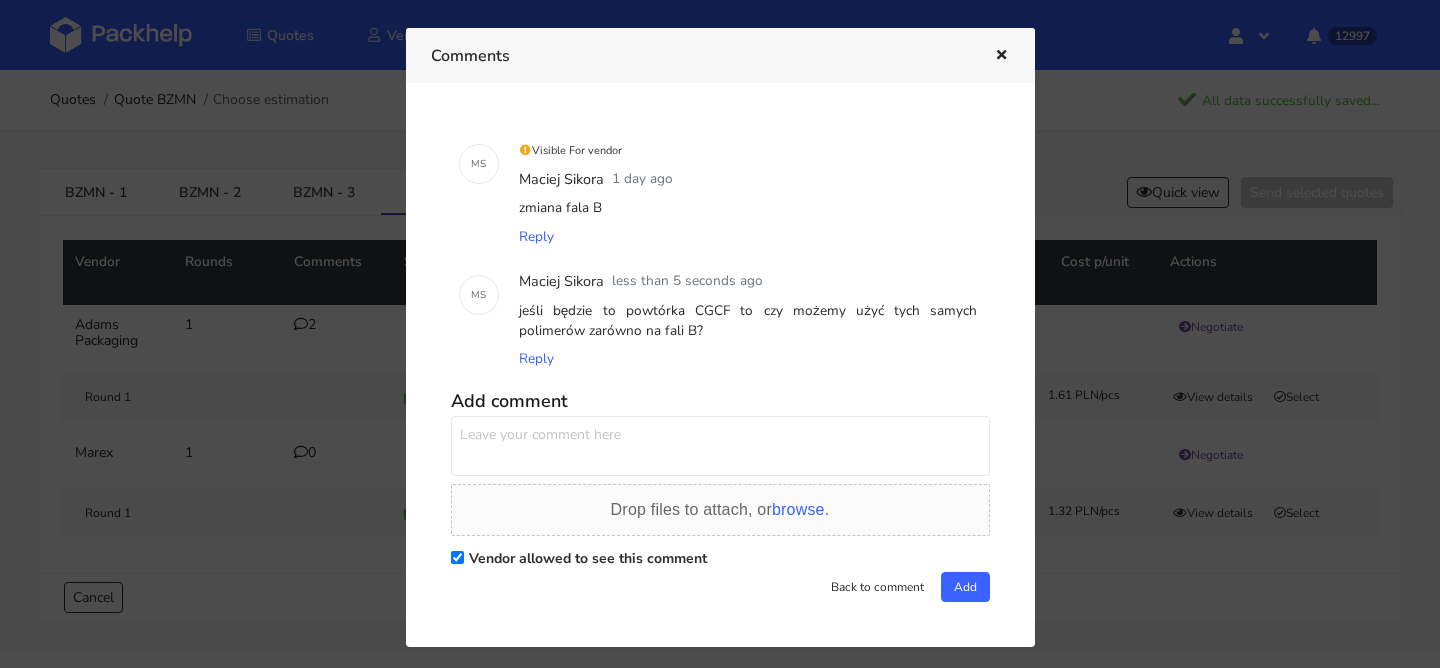 click at bounding box center [999, 56] 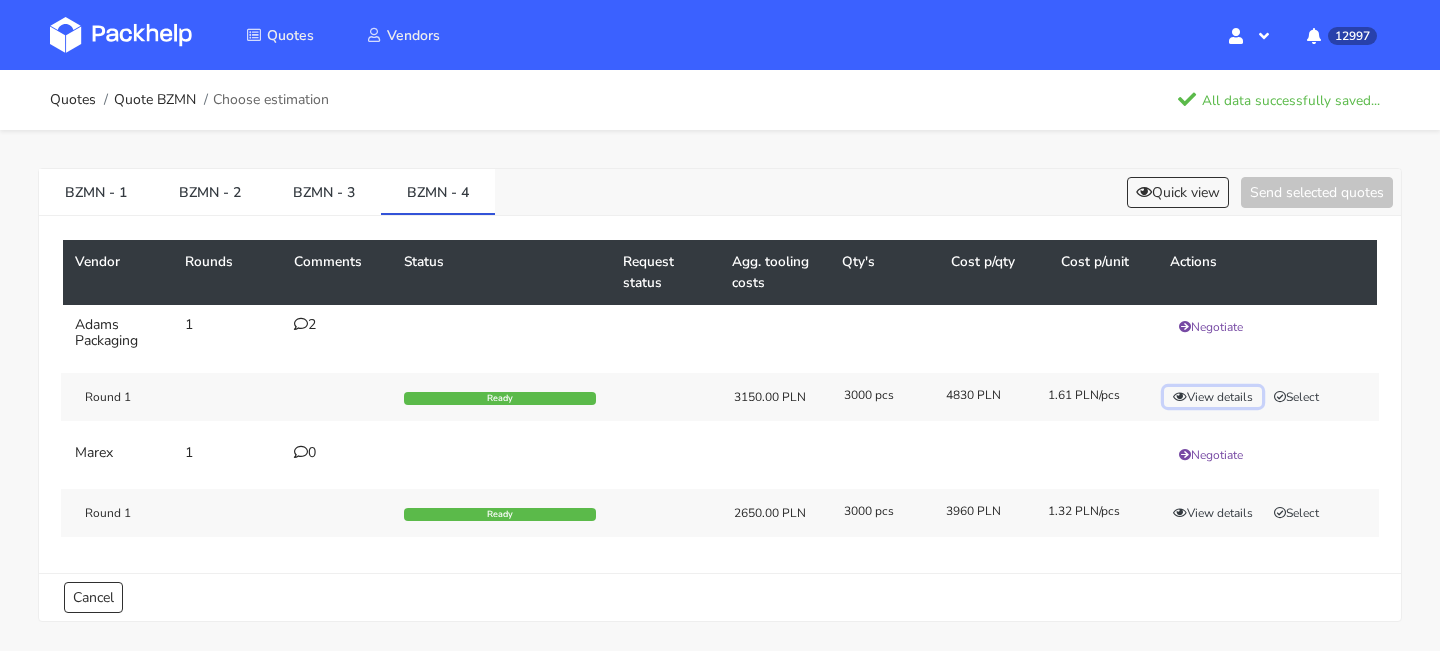 click on "View details" at bounding box center [1213, 397] 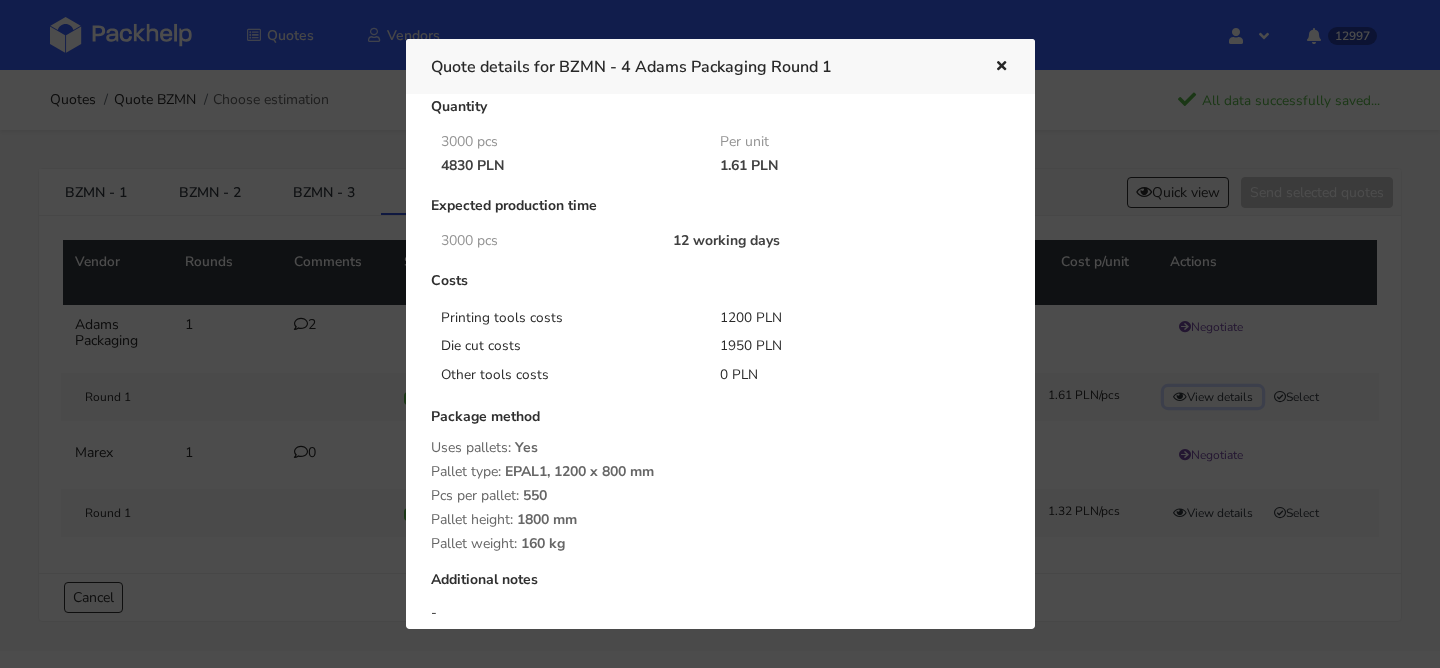 scroll, scrollTop: 0, scrollLeft: 0, axis: both 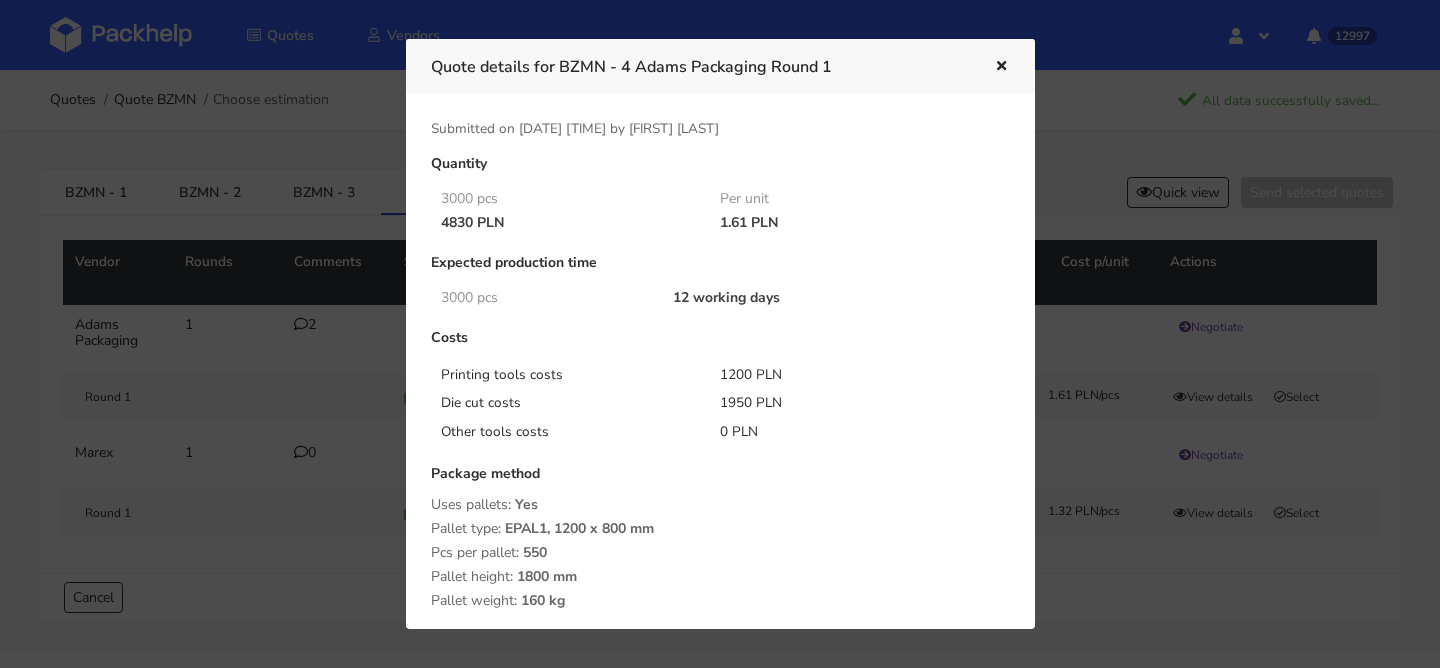 click at bounding box center [1001, 67] 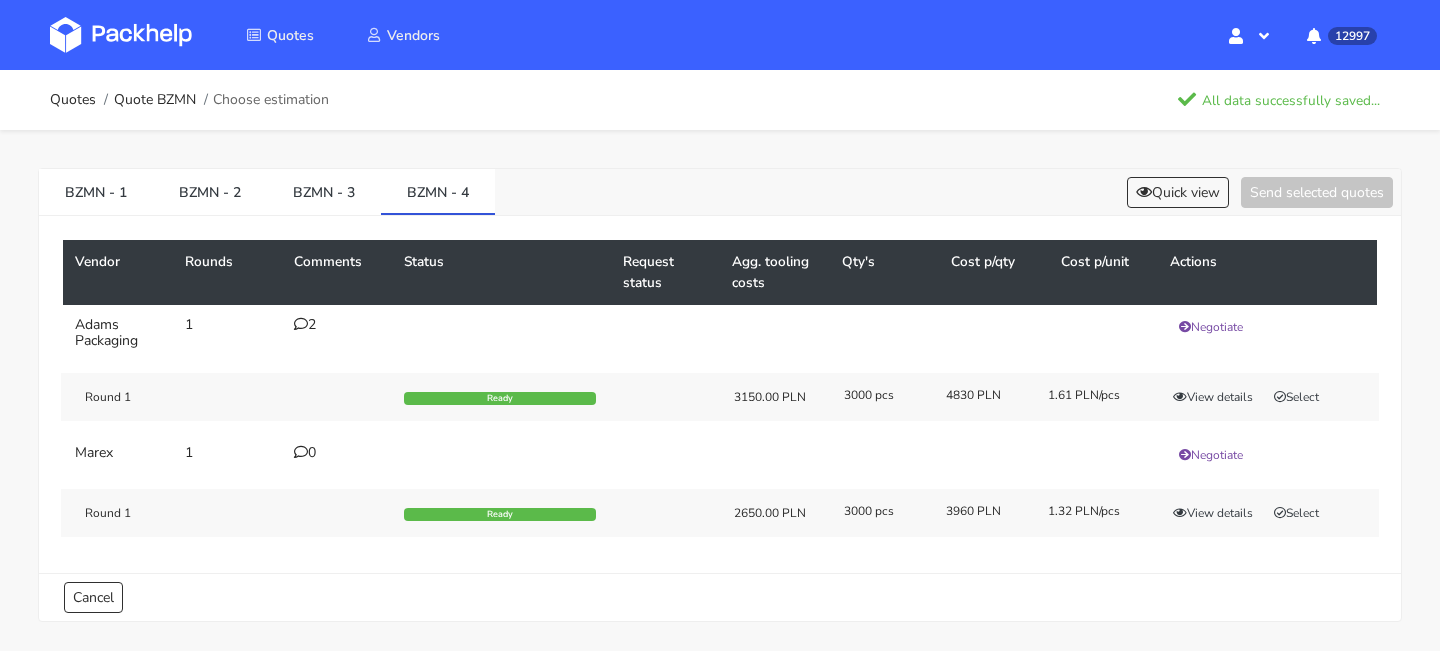 click on "2" at bounding box center (337, 325) 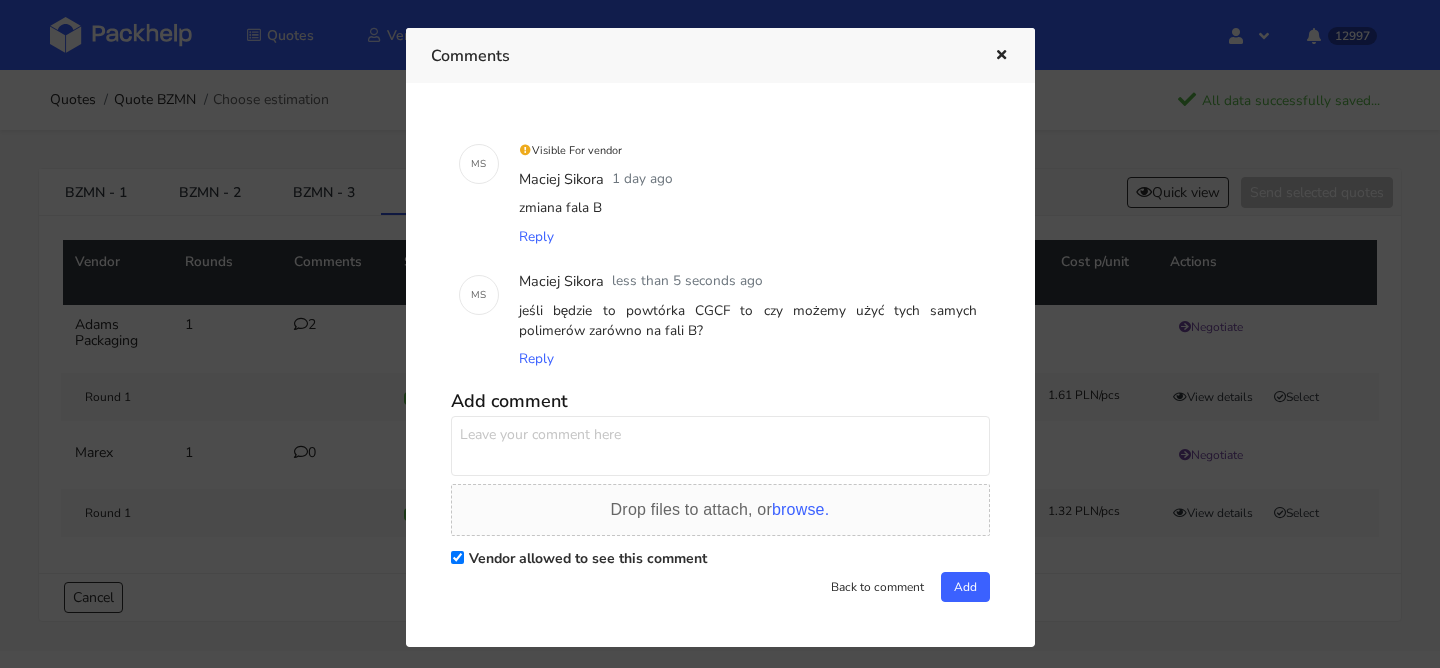 click on "Comments" at bounding box center [720, 55] 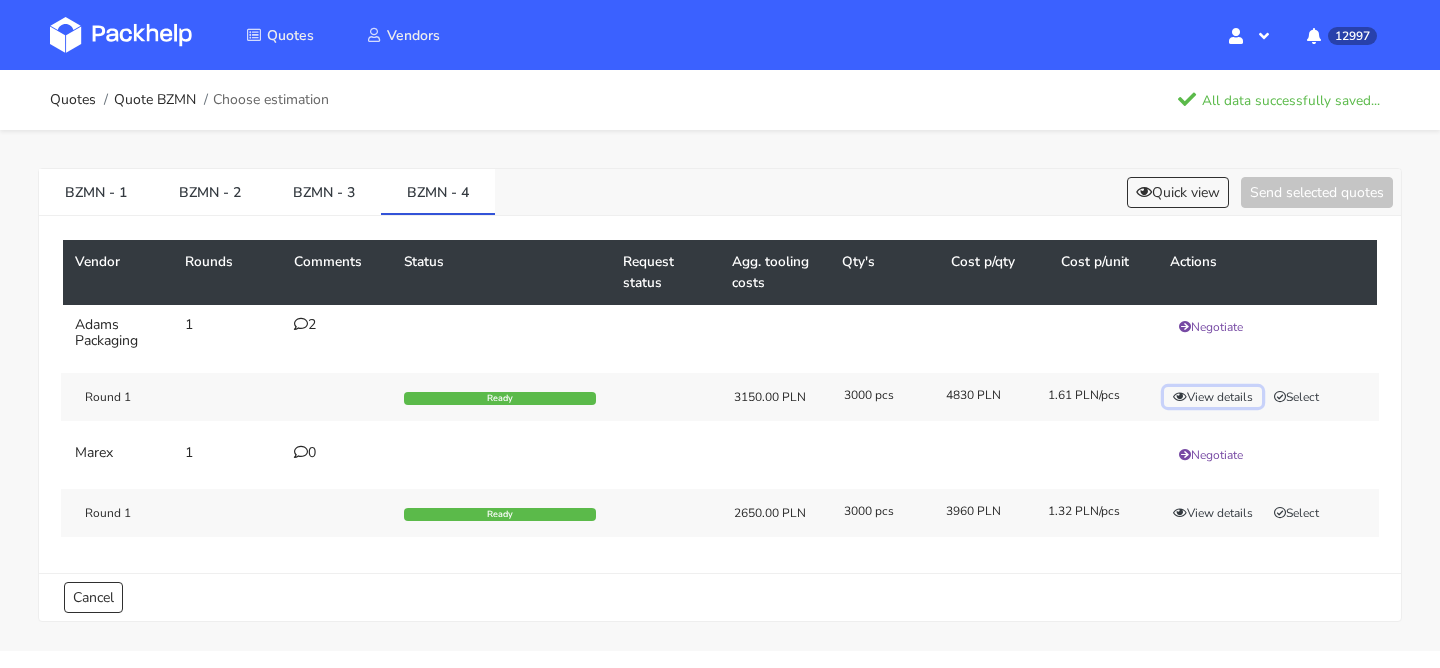 click on "View details" at bounding box center (1213, 397) 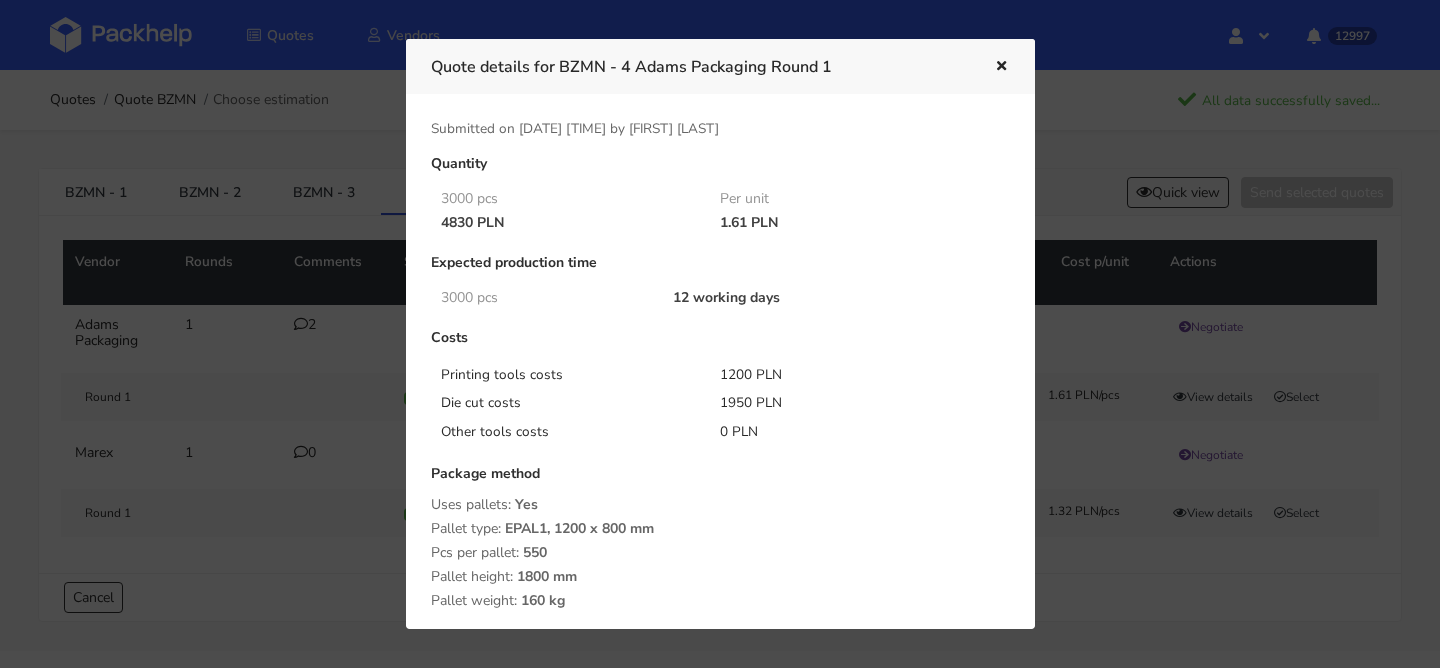 click at bounding box center (1001, 67) 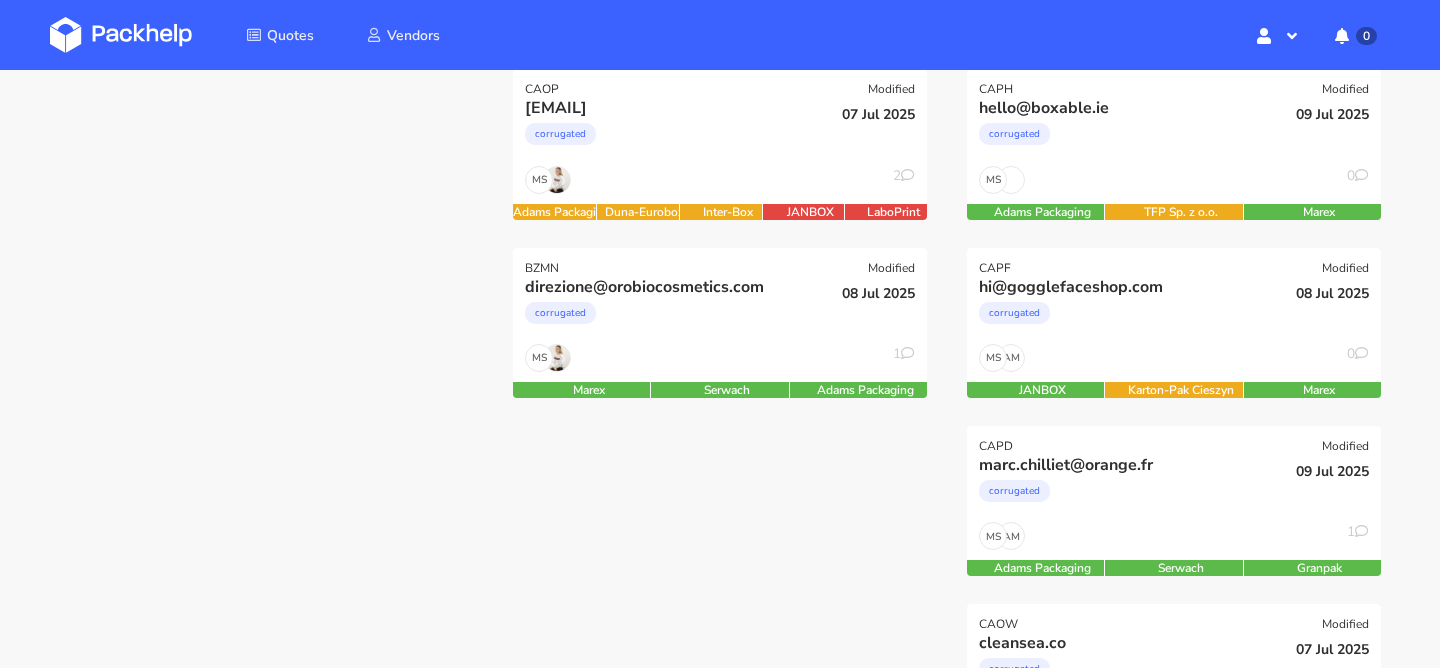 scroll, scrollTop: 314, scrollLeft: 0, axis: vertical 